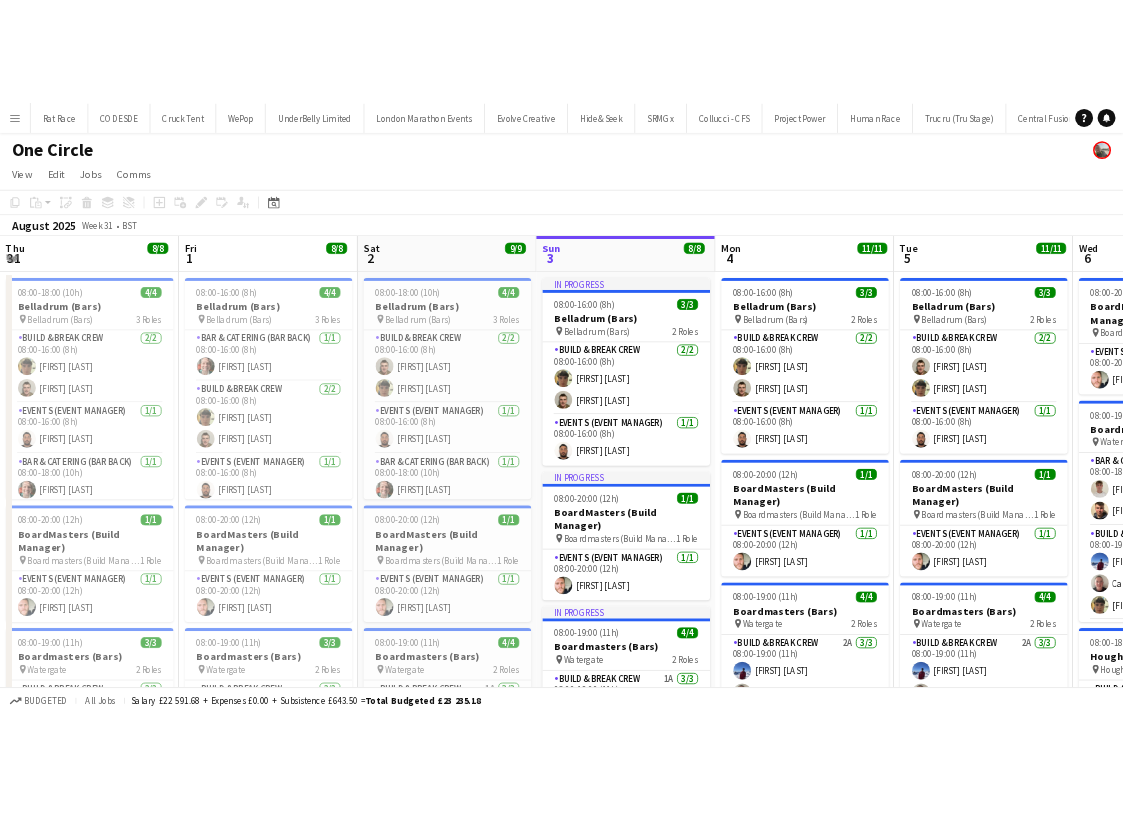 scroll, scrollTop: 0, scrollLeft: 0, axis: both 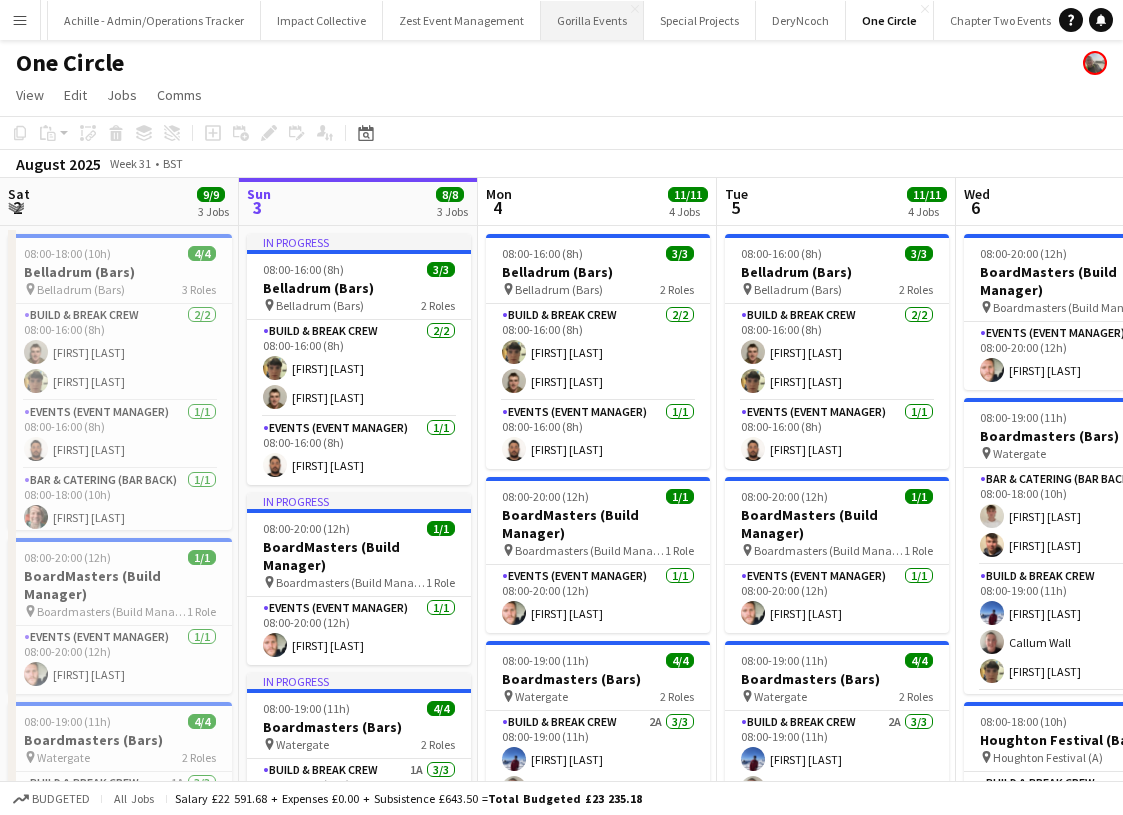click on "Gorilla Events
Close" at bounding box center [592, 20] 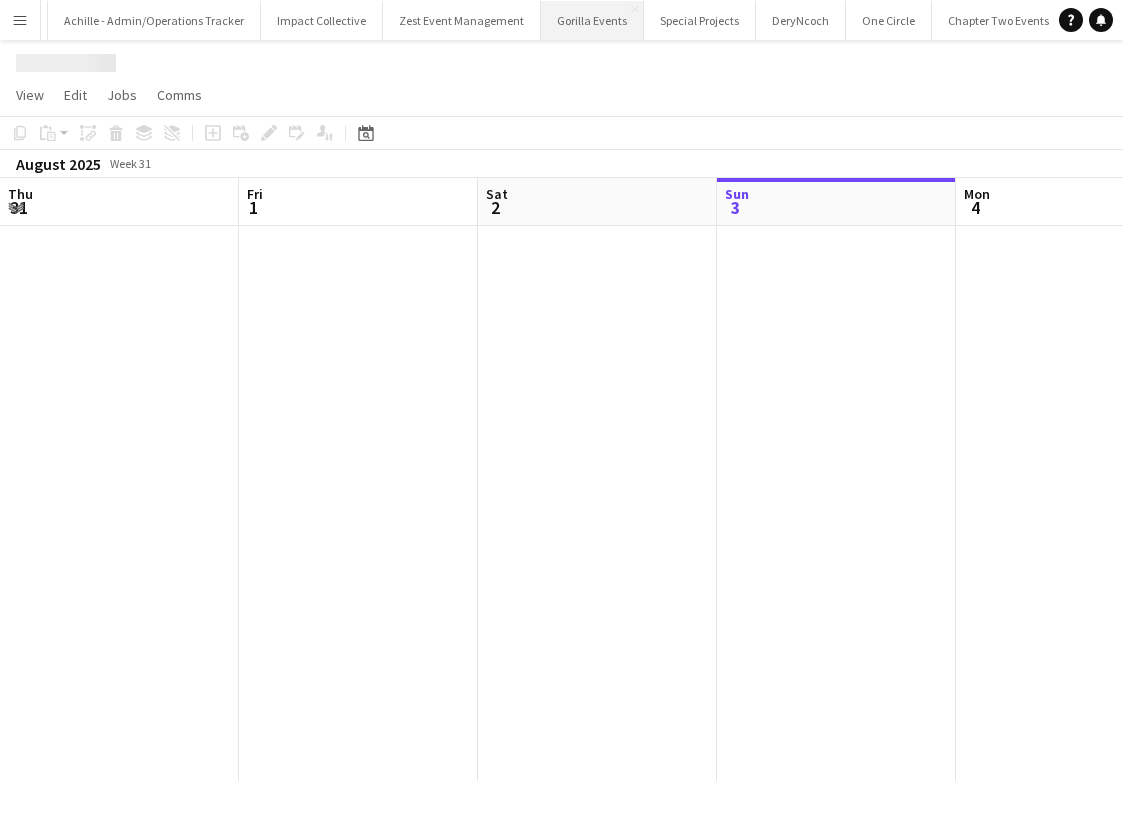 scroll, scrollTop: 0, scrollLeft: 2216, axis: horizontal 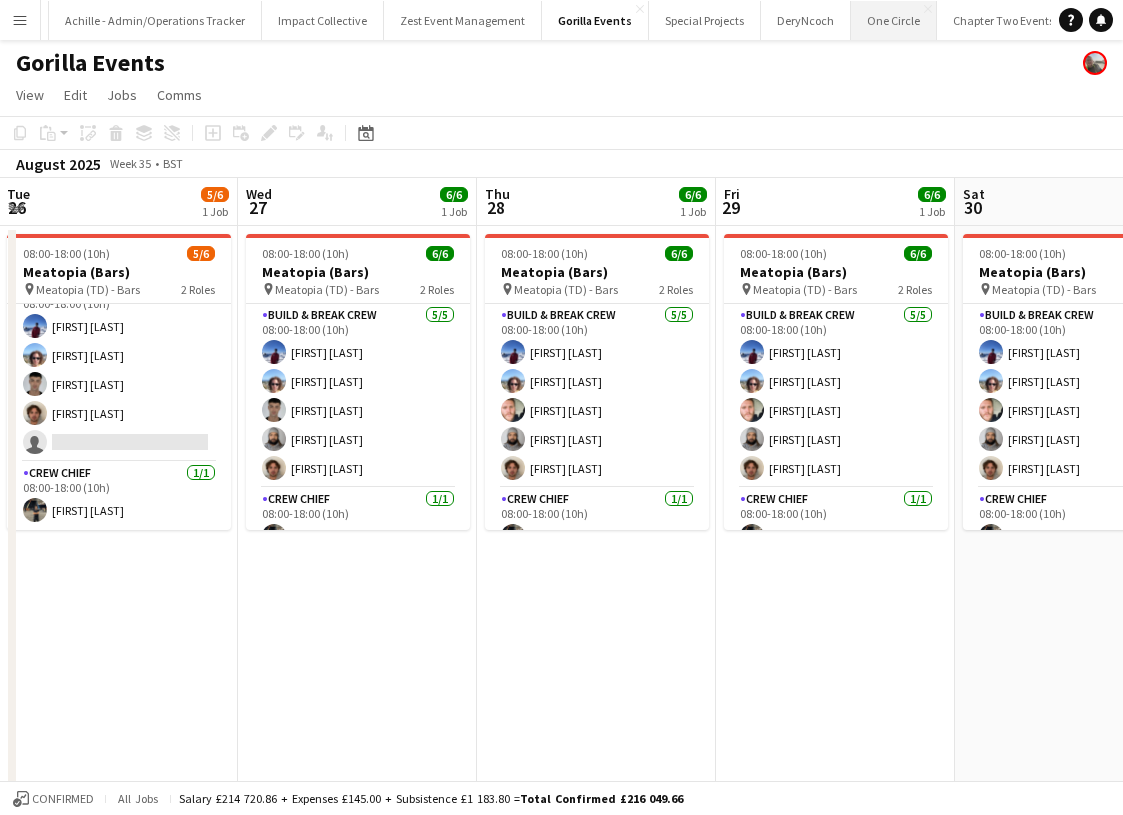 click on "One Circle
Close" at bounding box center [894, 20] 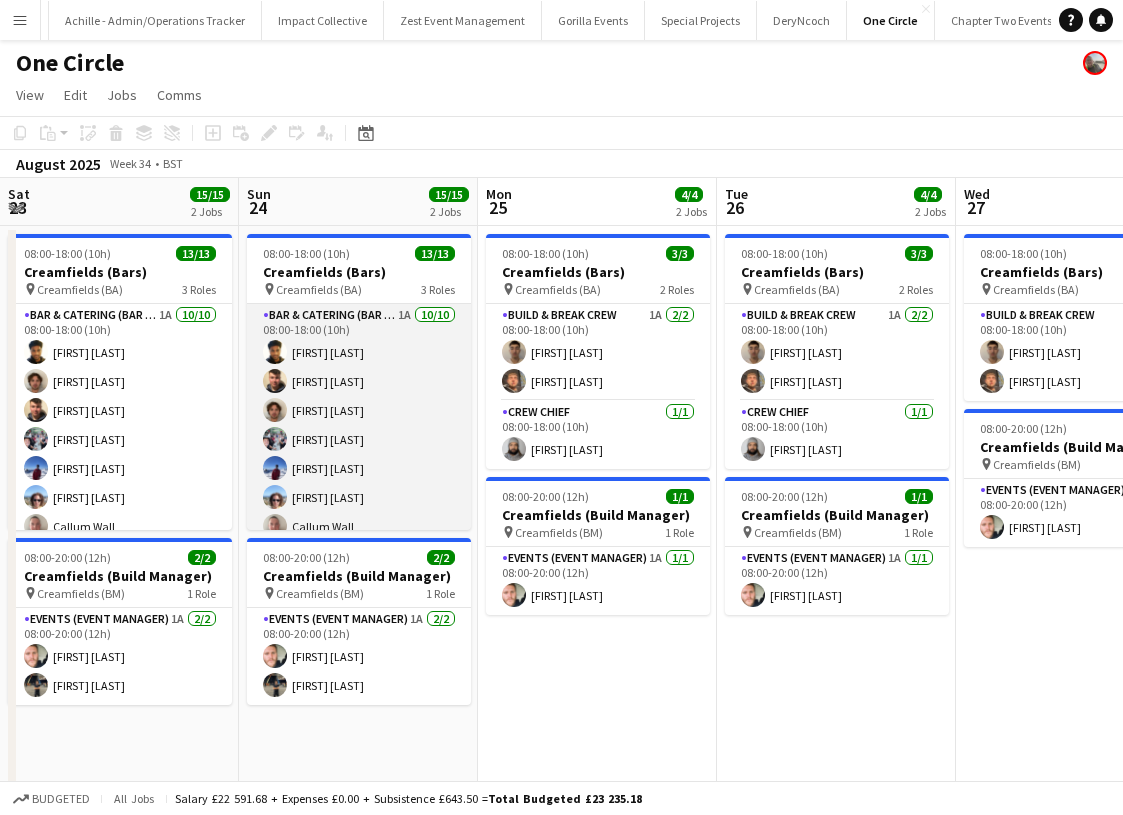 scroll, scrollTop: 0, scrollLeft: 735, axis: horizontal 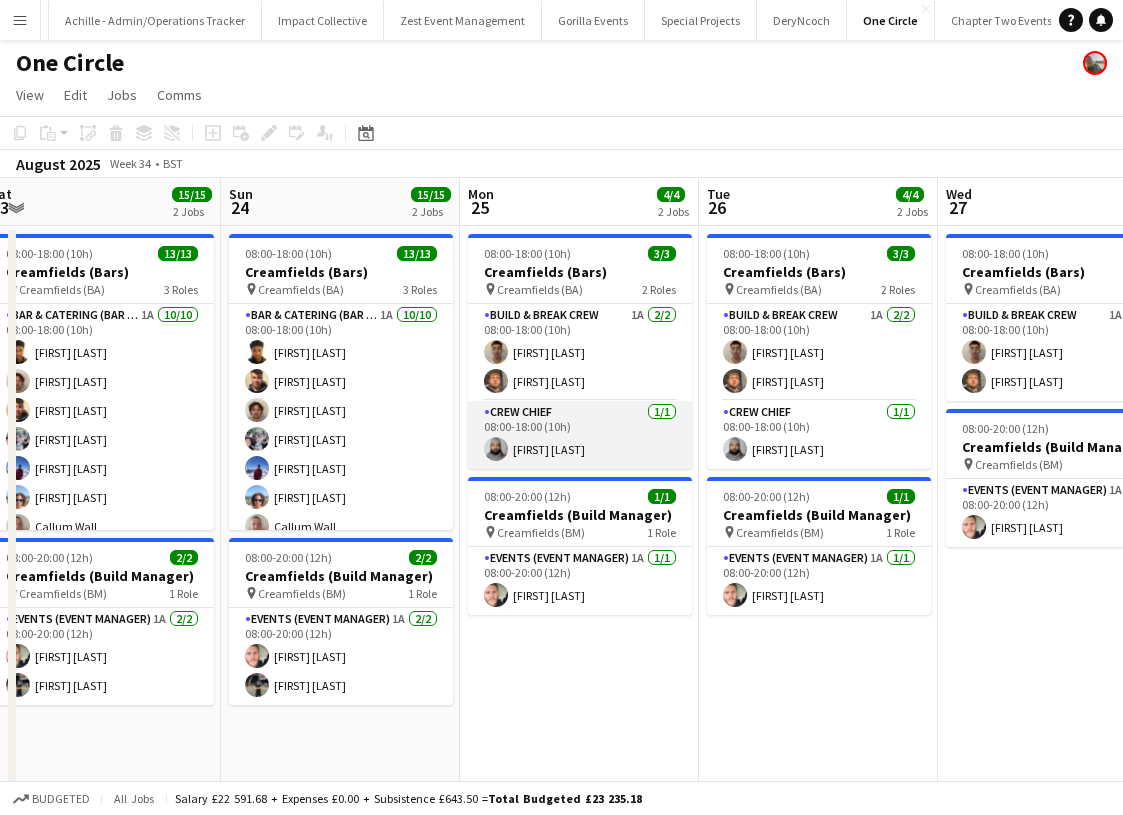 click on "Crew Chief     1/1   08:00-18:00 (10h)
[FIRST] [LAST]" at bounding box center [580, 435] 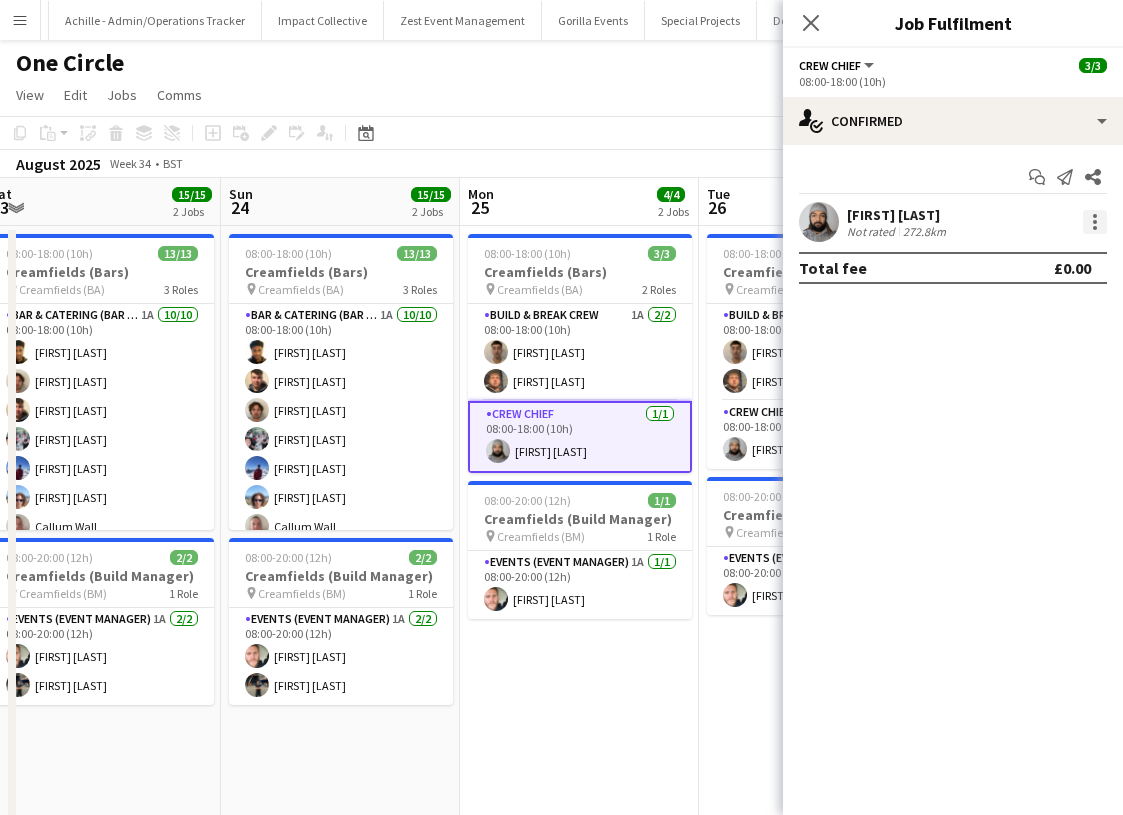 click at bounding box center [1095, 222] 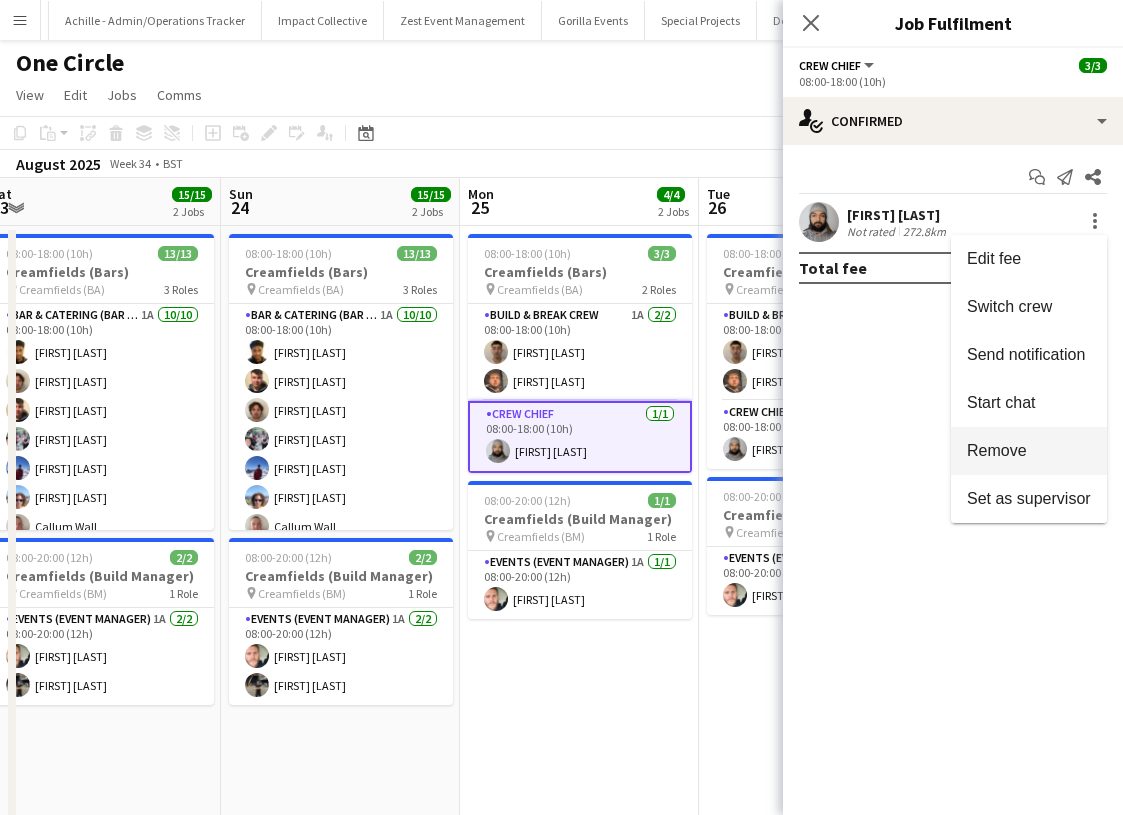 click on "Remove" at bounding box center [1029, 451] 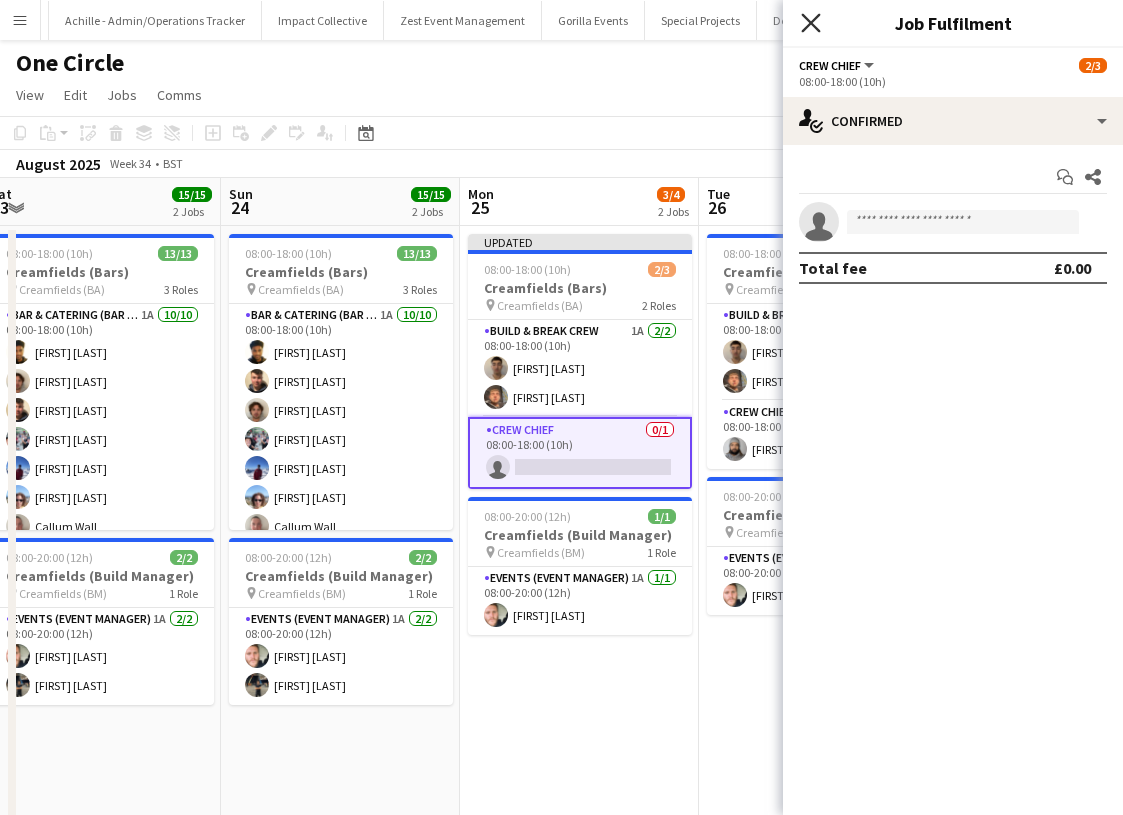 click 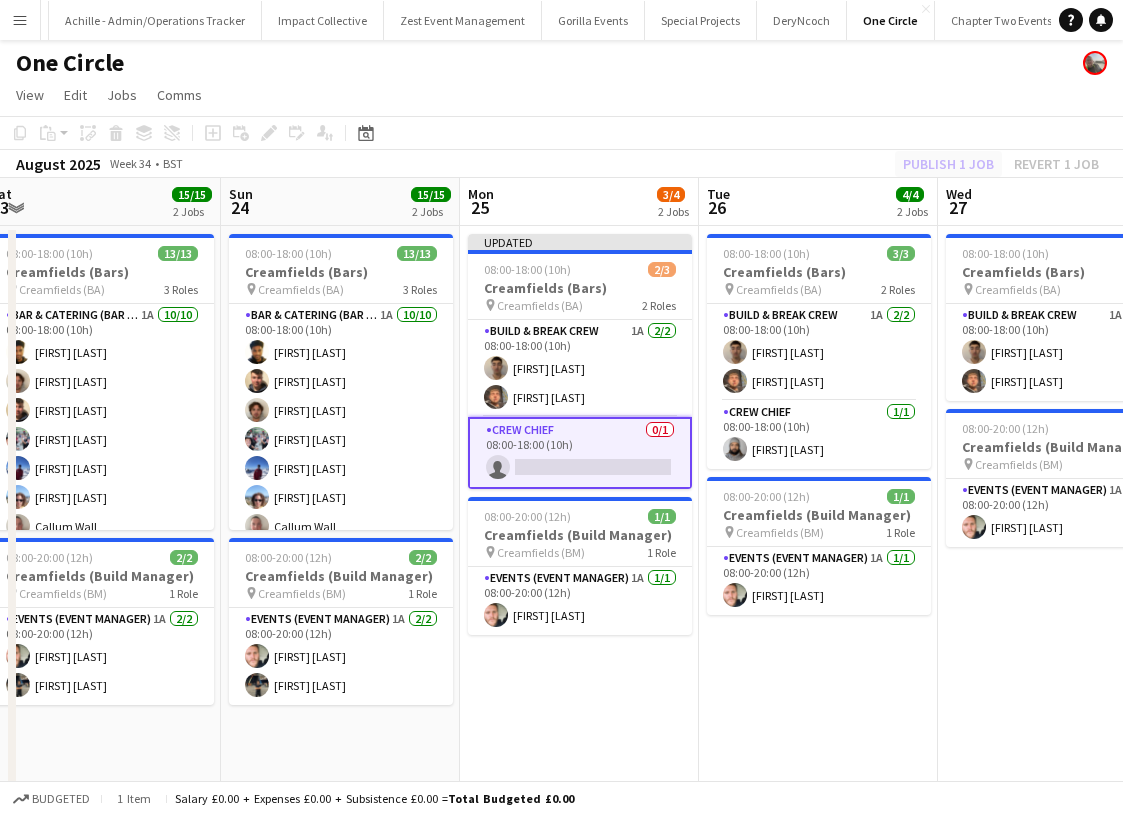 click on "Publish 1 job   Revert 1 job" 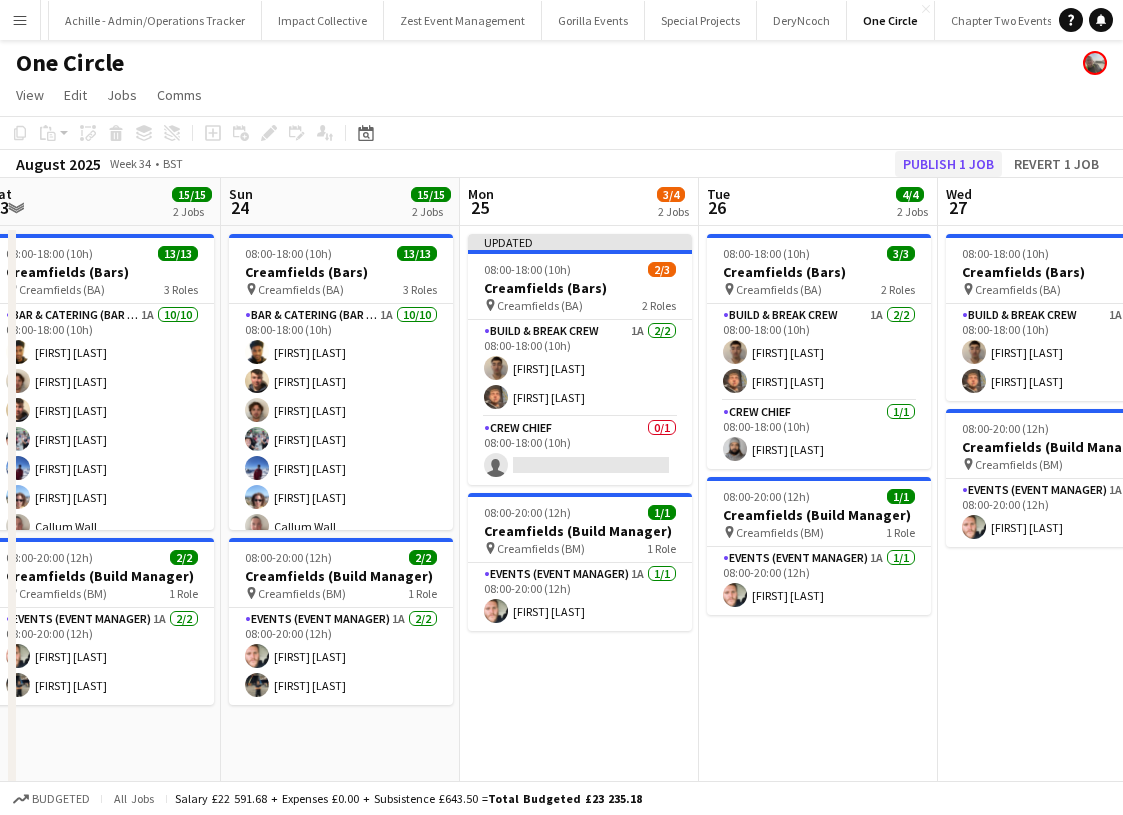 click on "Publish 1 job" 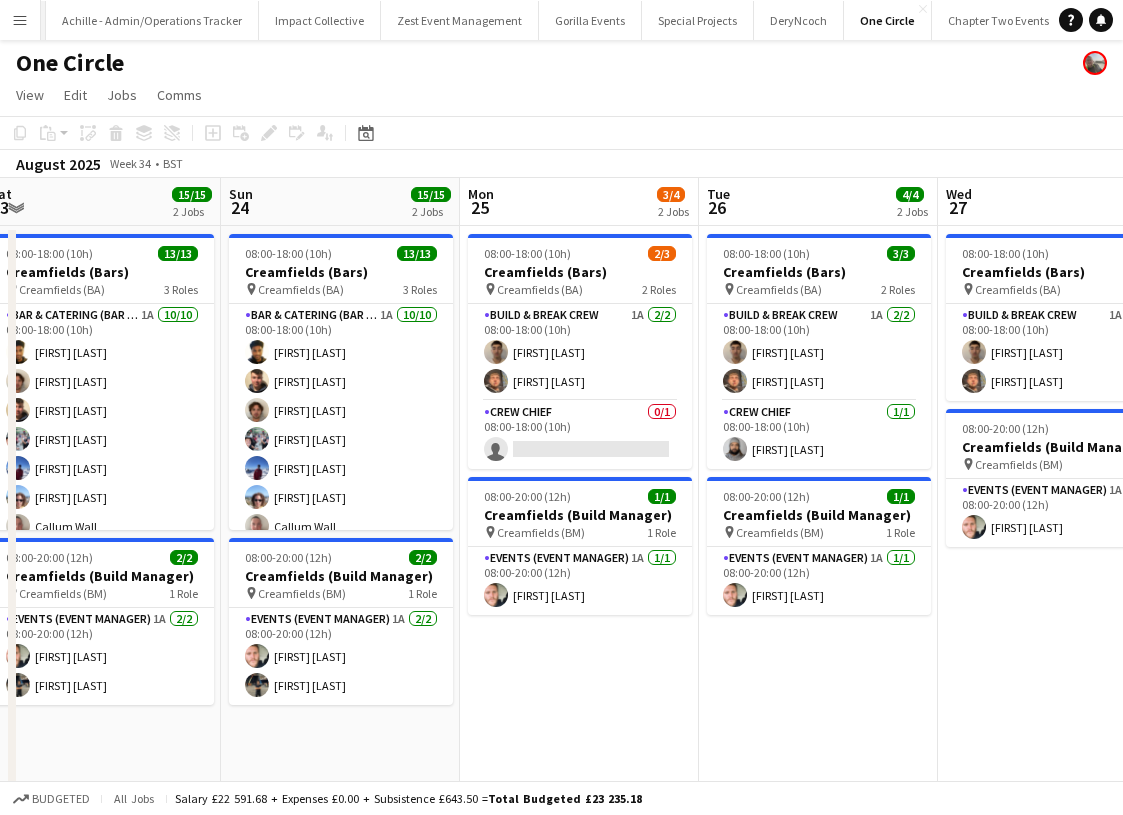 scroll, scrollTop: 0, scrollLeft: 2217, axis: horizontal 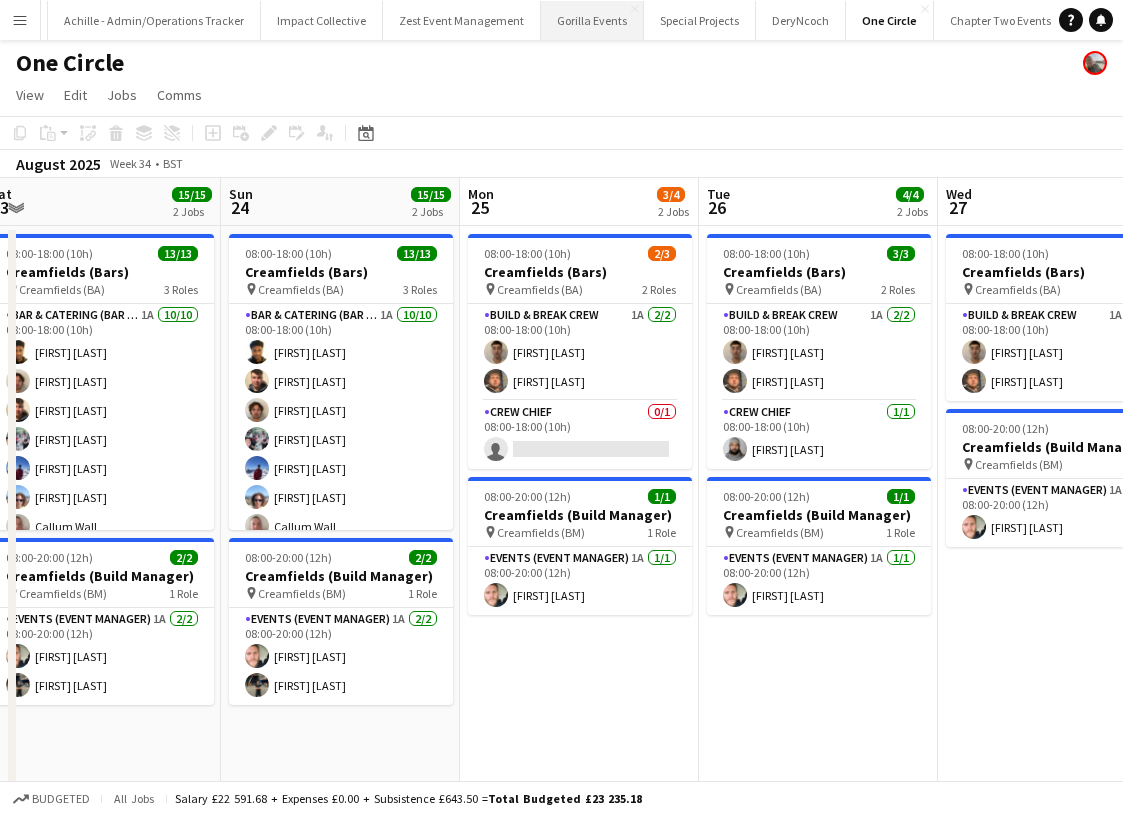 click on "Gorilla Events
Close" at bounding box center (592, 20) 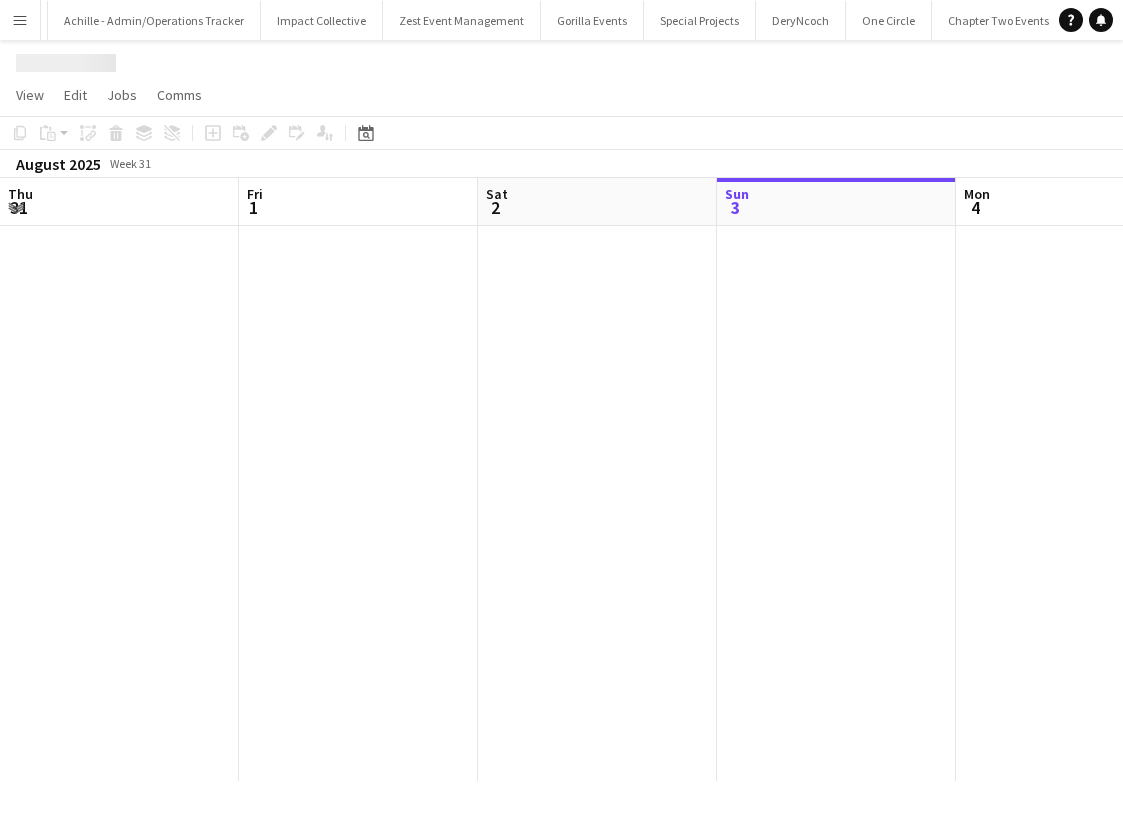 scroll, scrollTop: 0, scrollLeft: 2216, axis: horizontal 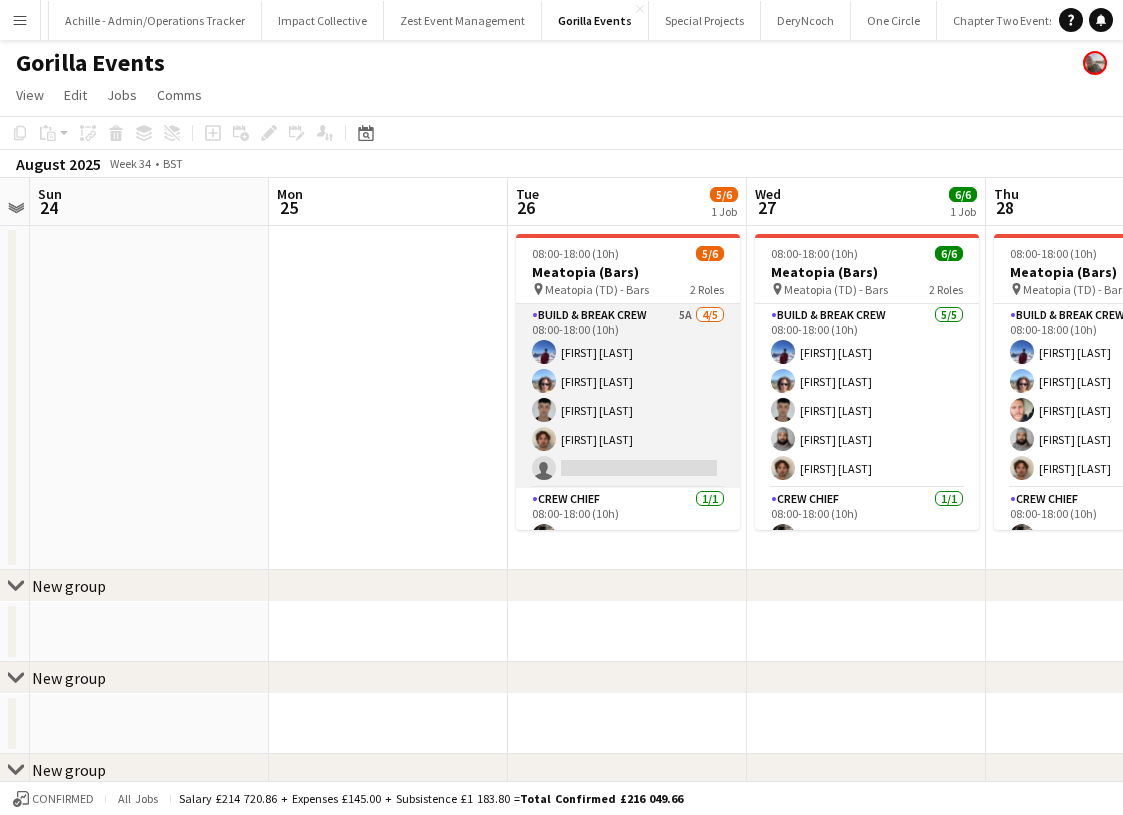 click on "Build & Break Crew   5A   4/5   08:00-18:00 (10h)
[FIRST] [LAST] [FIRST] [LAST] [FIRST] [LAST] [FIRST] [LAST]
single-neutral-actions" at bounding box center [628, 396] 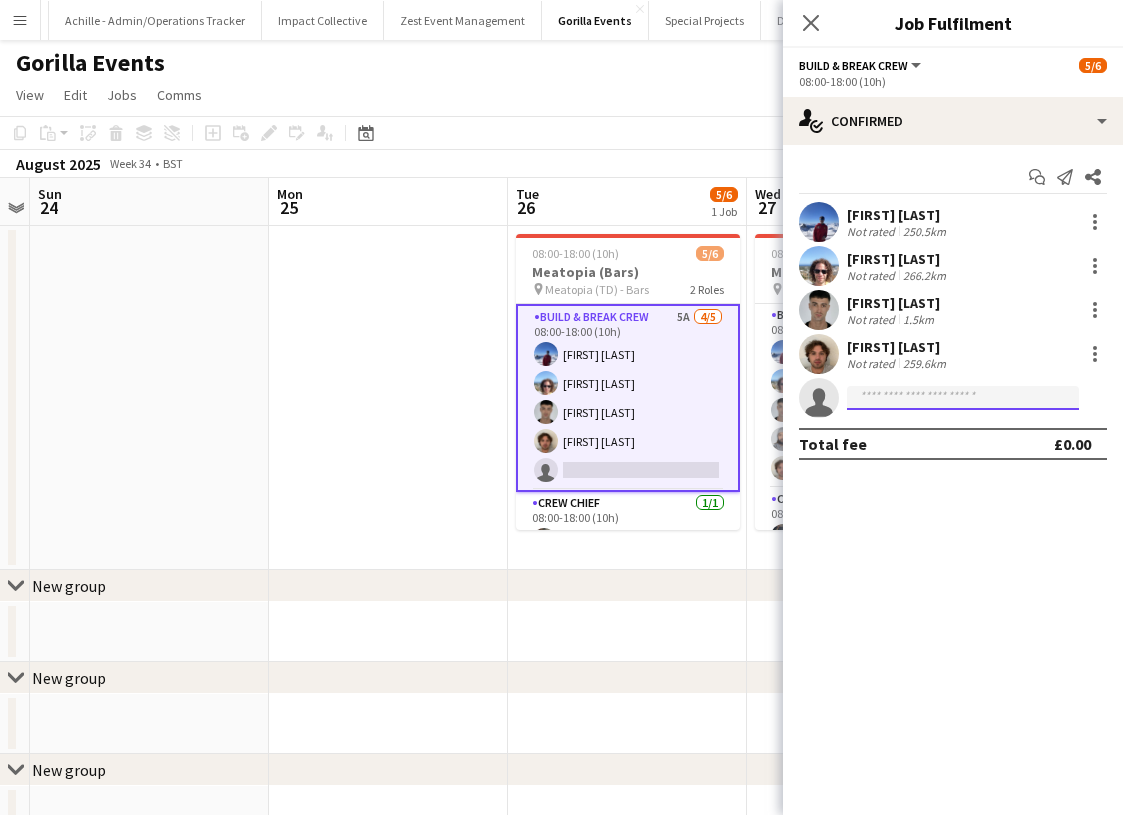 click 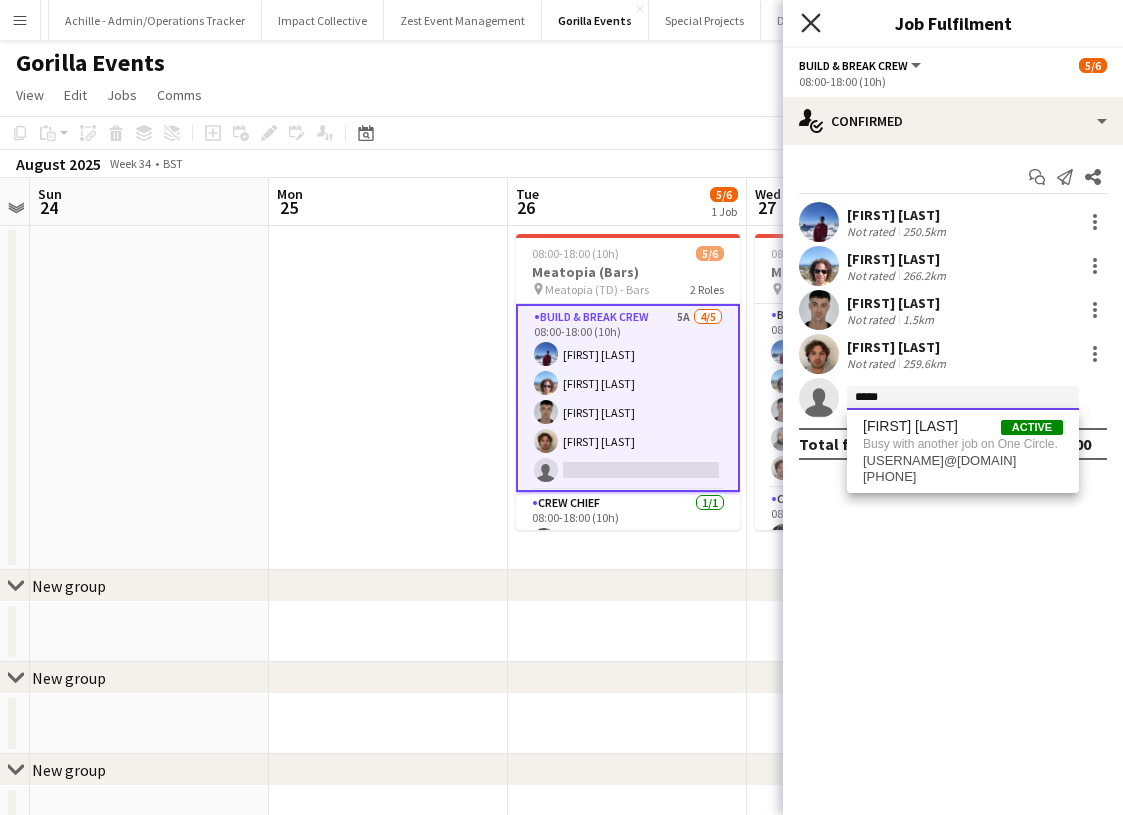 type on "*****" 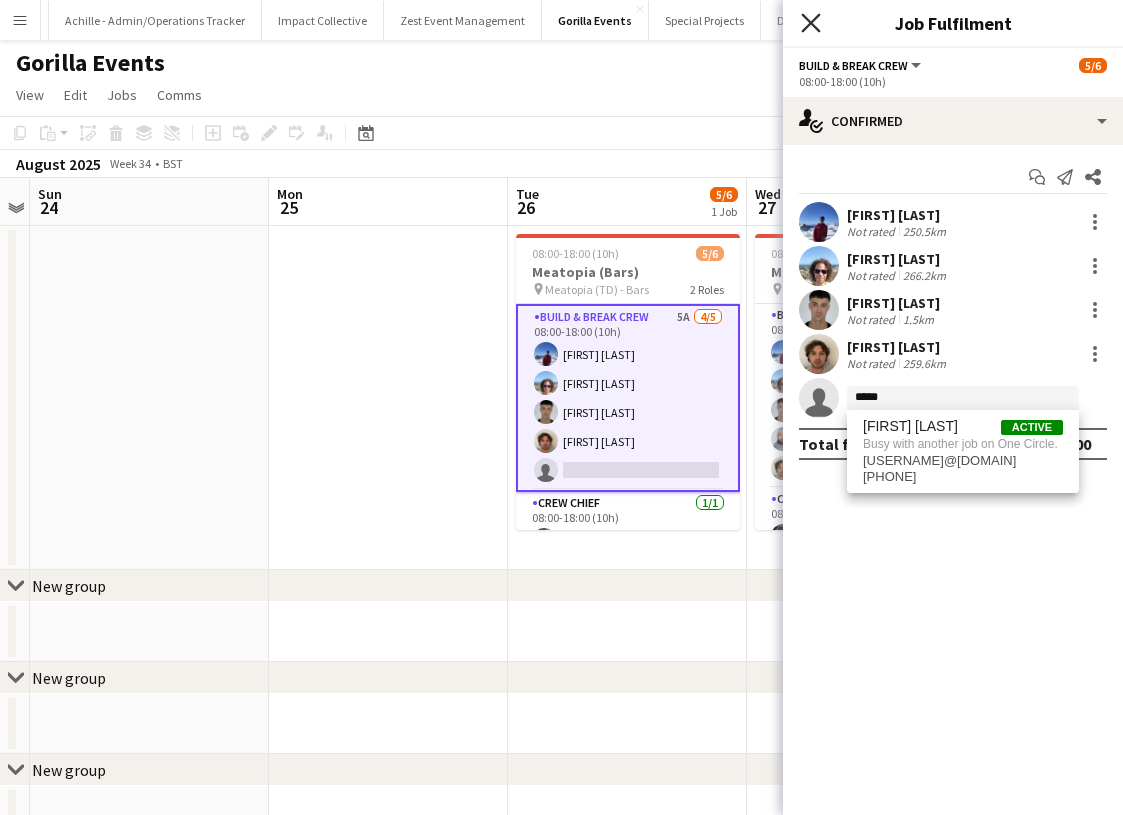 click on "Close pop-in" 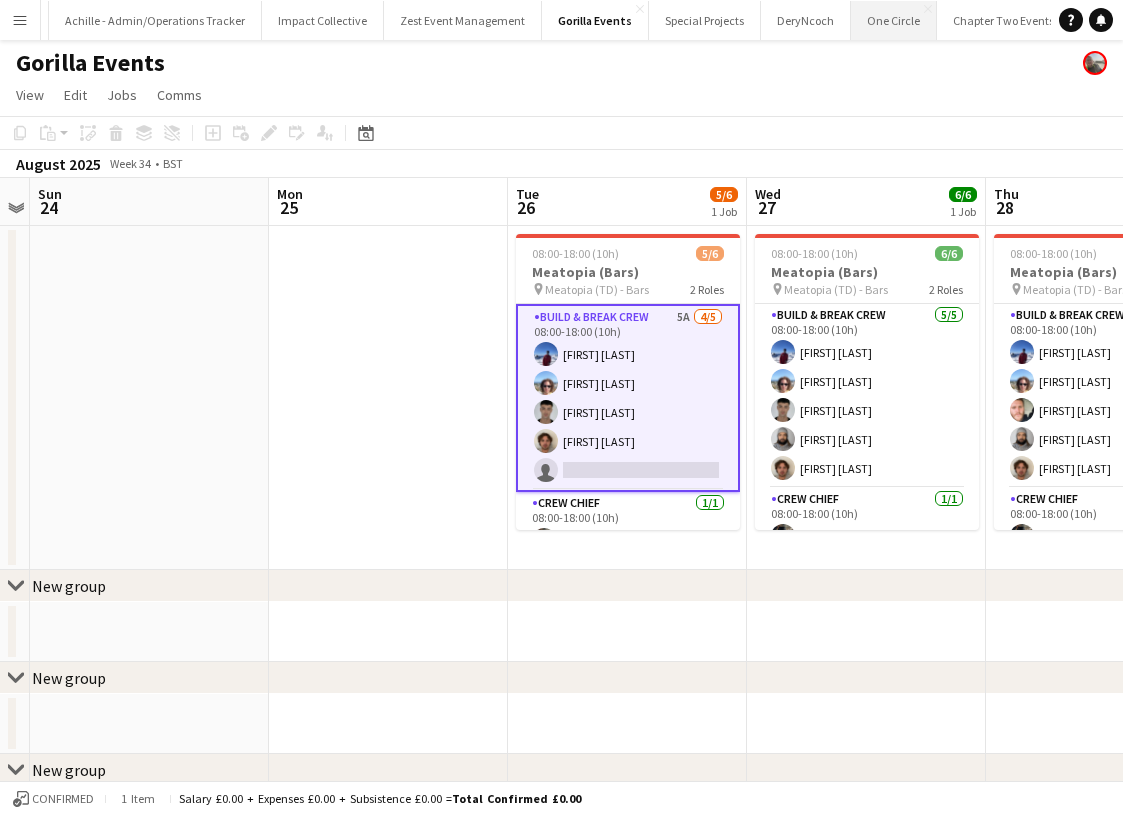 click on "One Circle
Close" at bounding box center (894, 20) 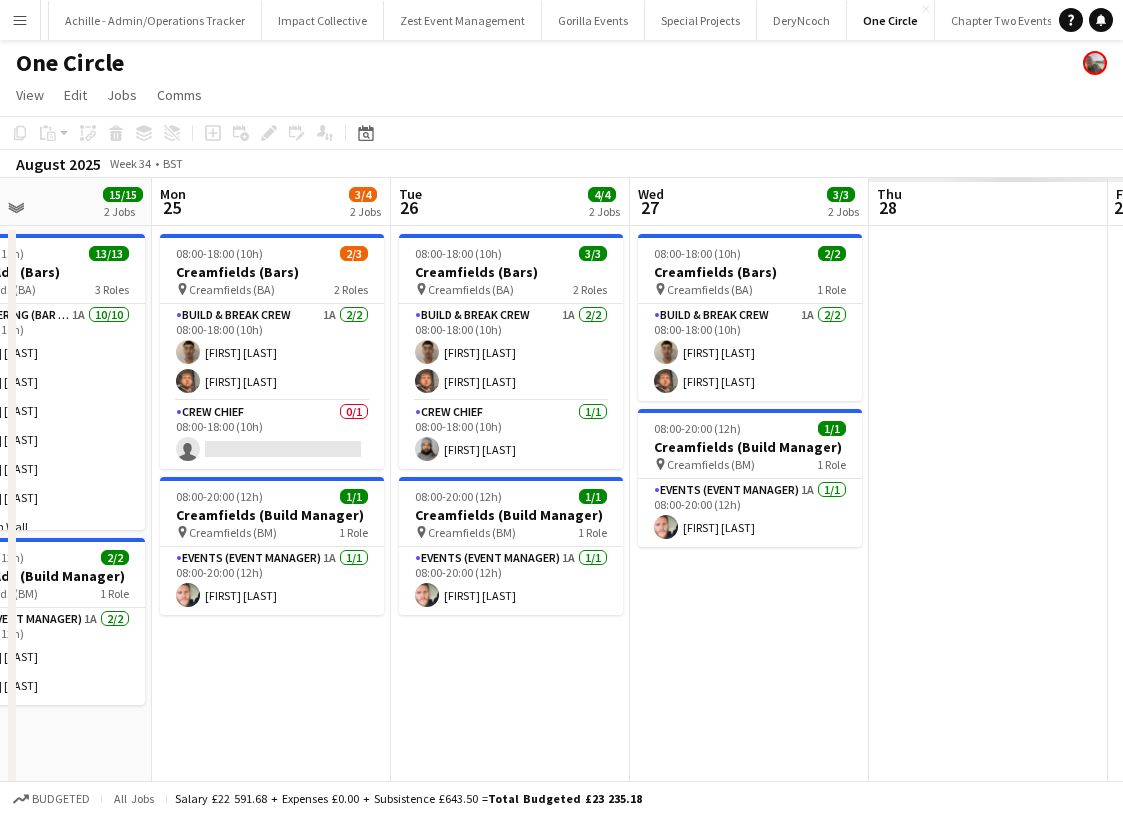 scroll, scrollTop: 0, scrollLeft: 743, axis: horizontal 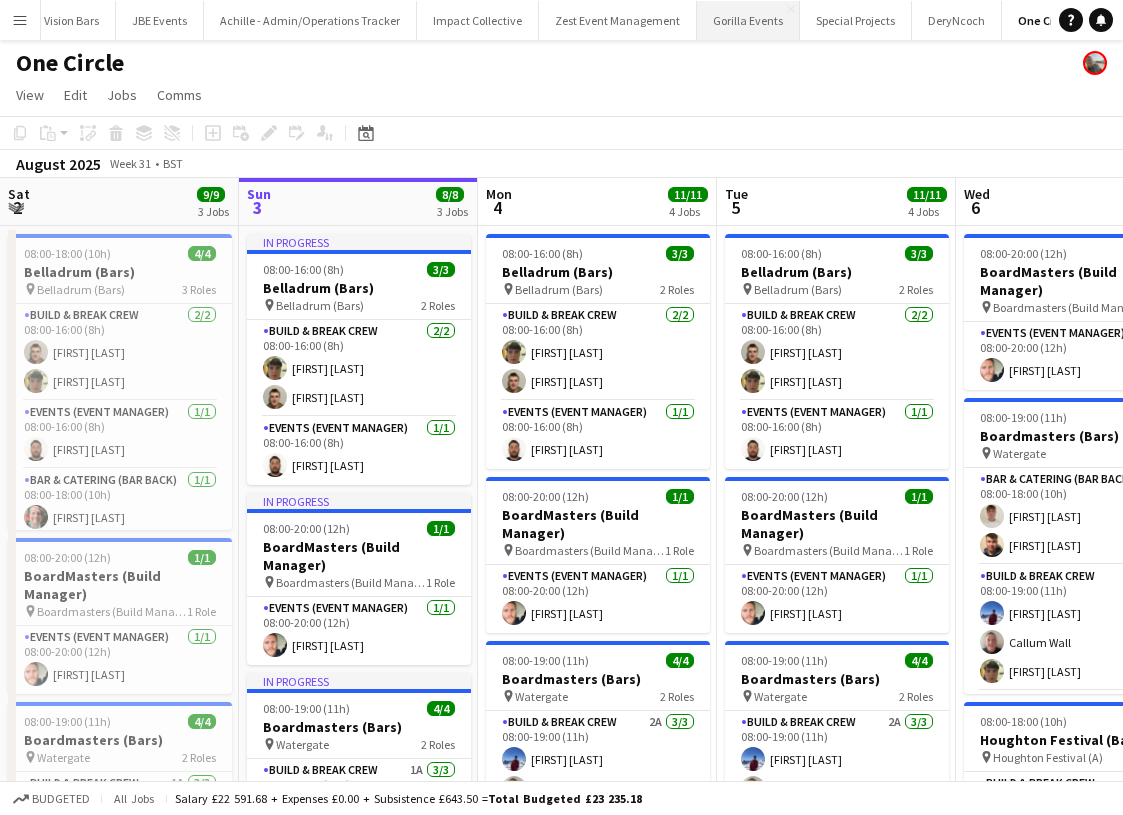 click on "Gorilla Events
Close" at bounding box center (748, 20) 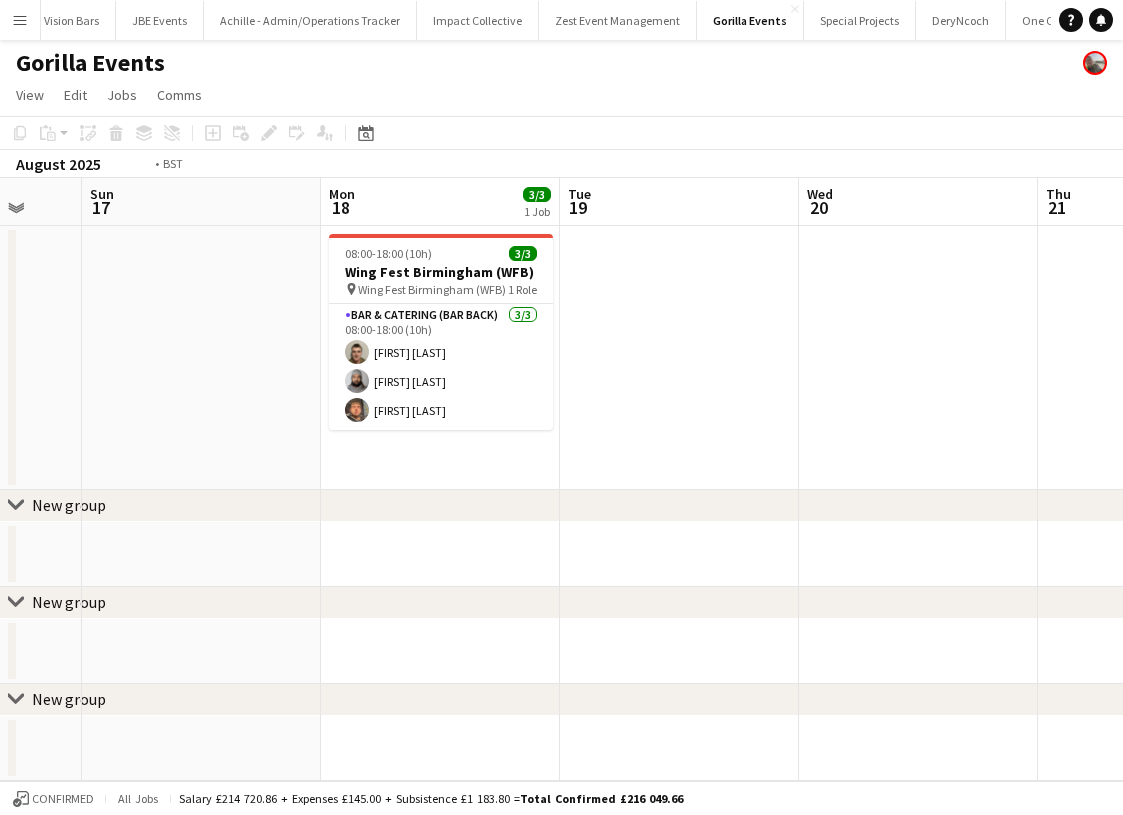 scroll, scrollTop: 0, scrollLeft: 741, axis: horizontal 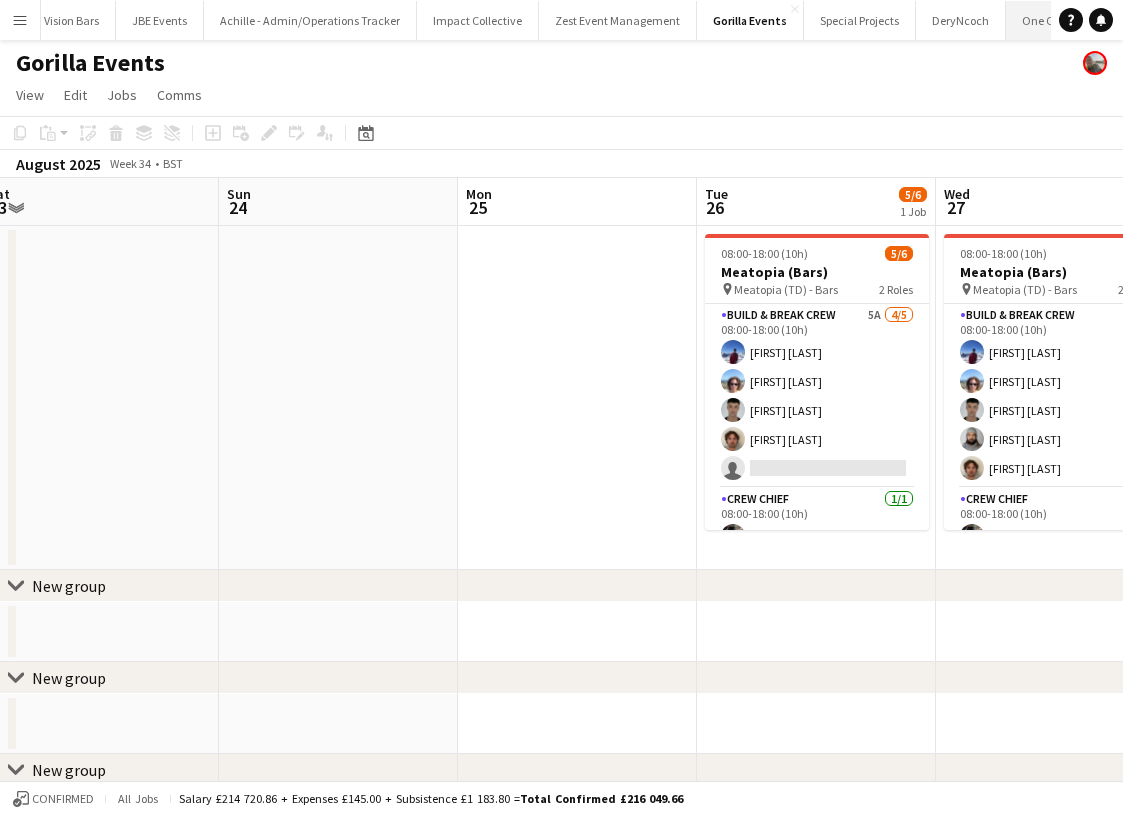click on "One Circle
Close" at bounding box center [1049, 20] 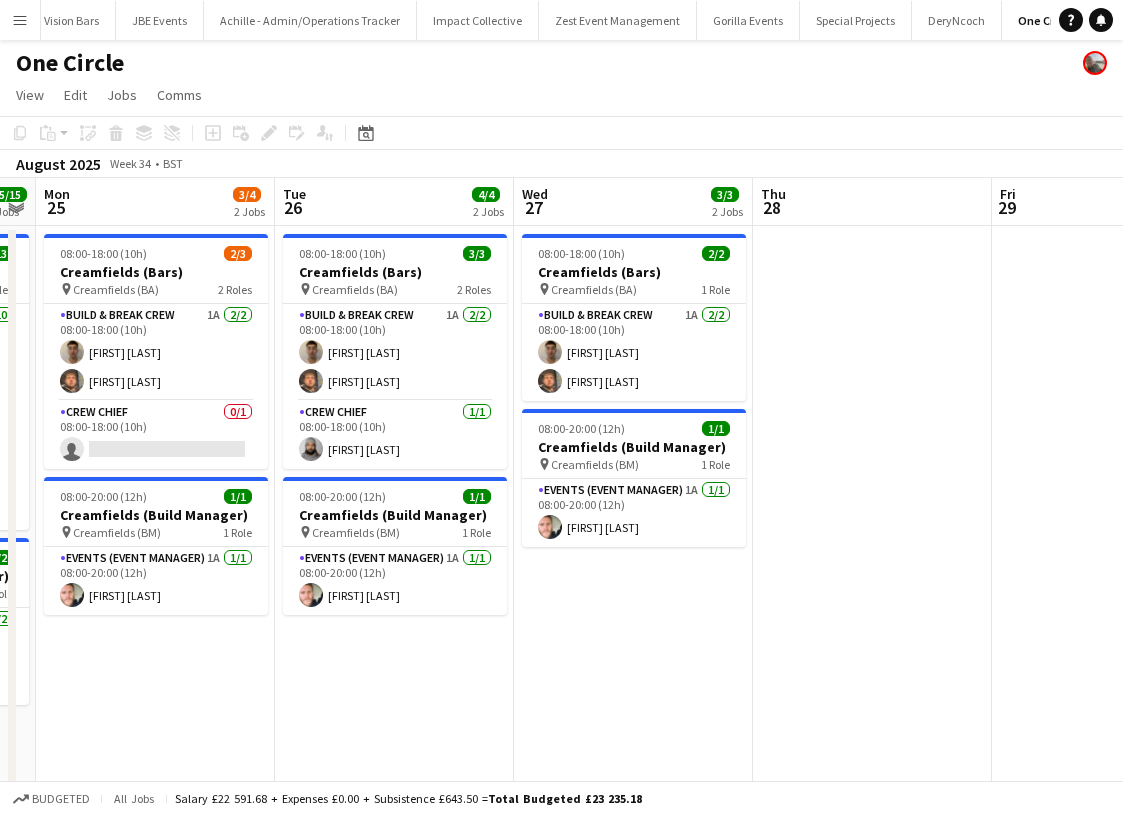 scroll, scrollTop: 0, scrollLeft: 628, axis: horizontal 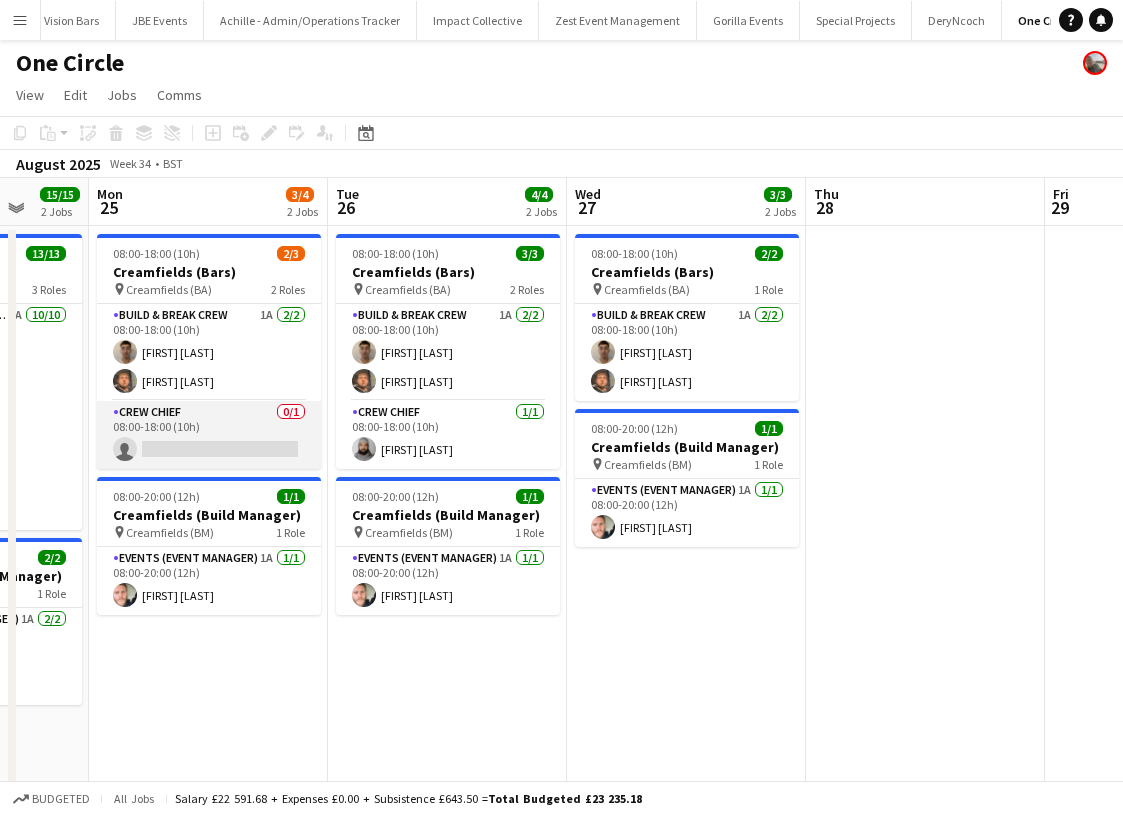 click on "Crew Chief     0/1   08:00-18:00 (10h)
single-neutral-actions" at bounding box center [209, 435] 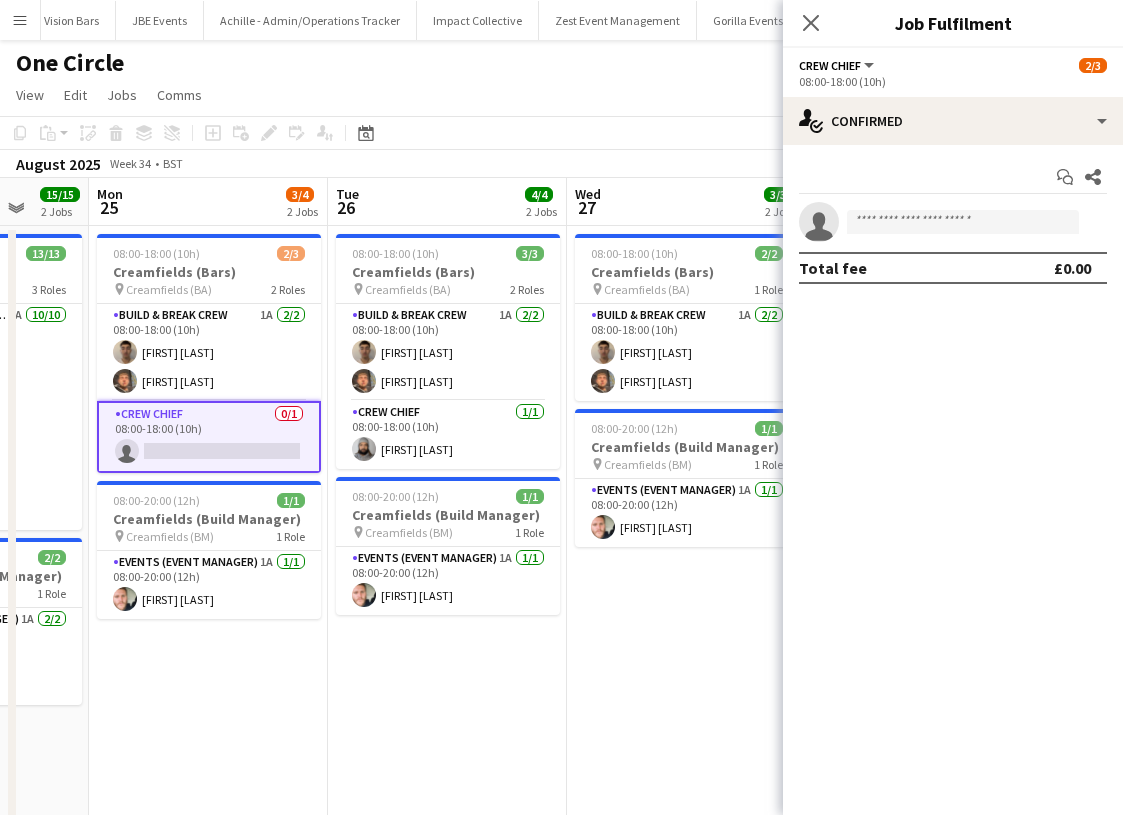 click on "single-neutral-actions" at bounding box center (953, 222) 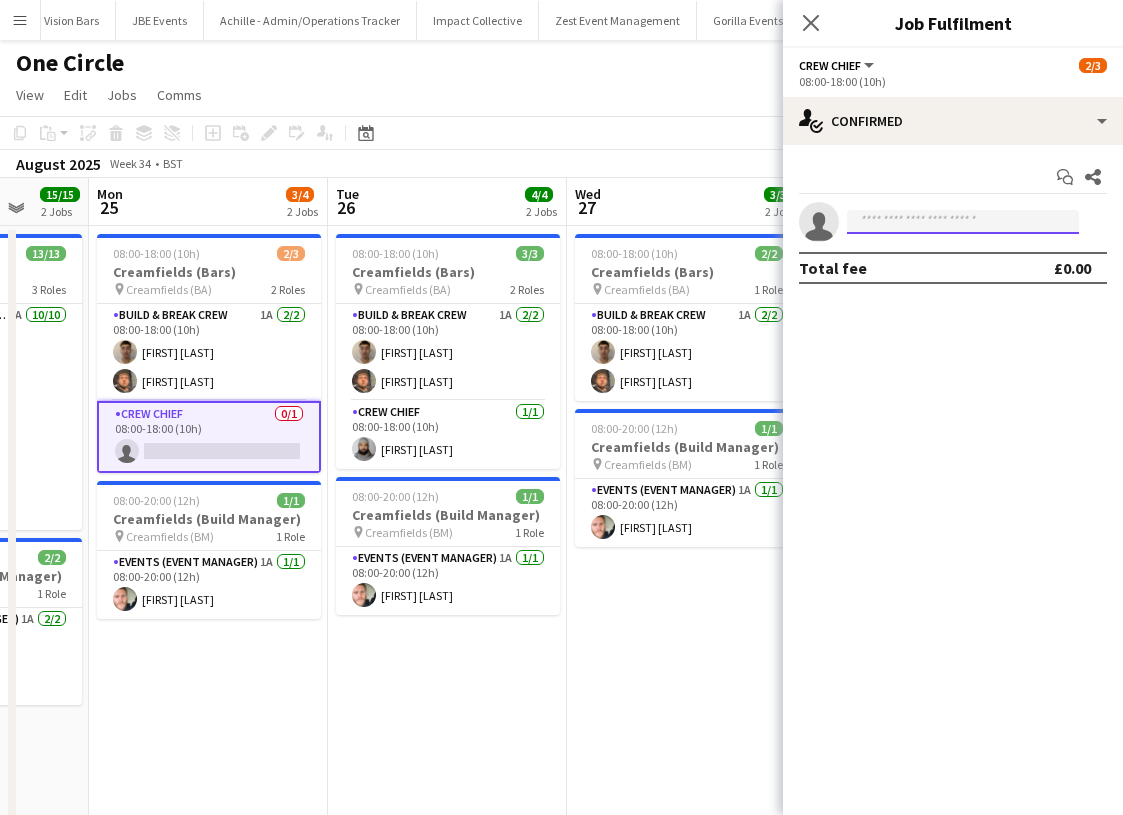 click at bounding box center (963, 222) 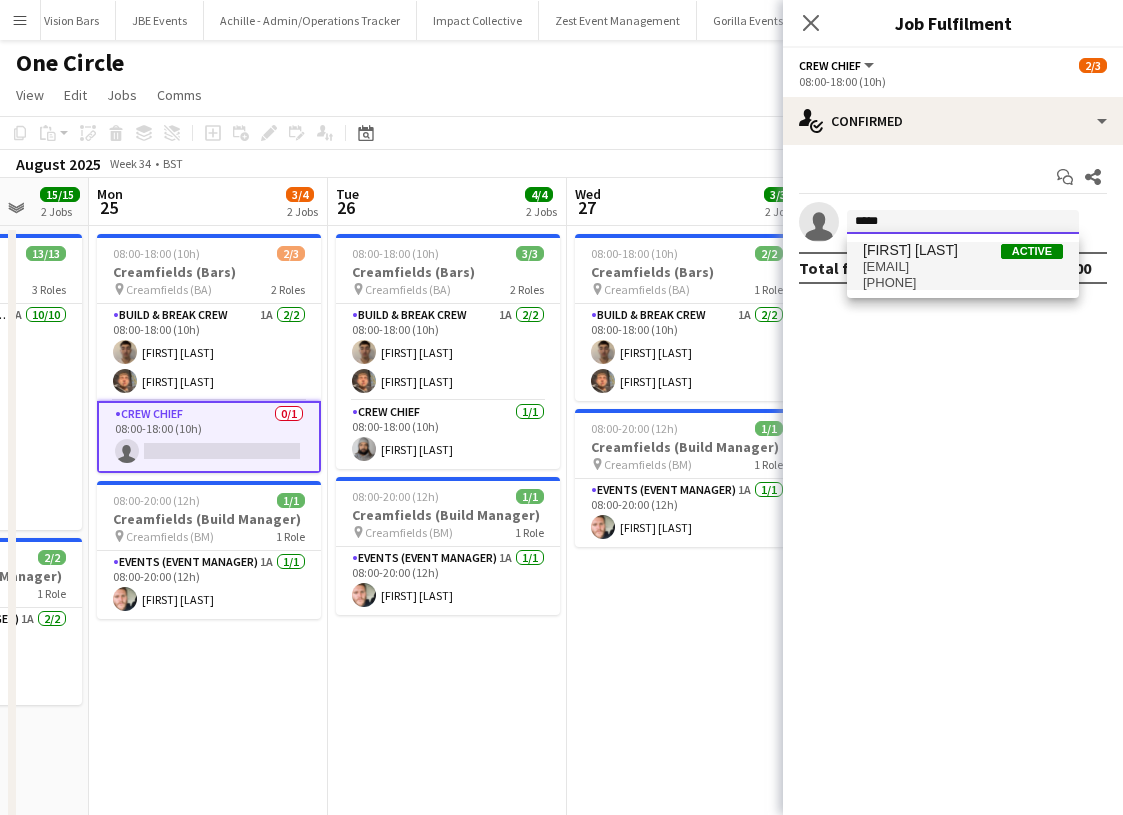 type on "*****" 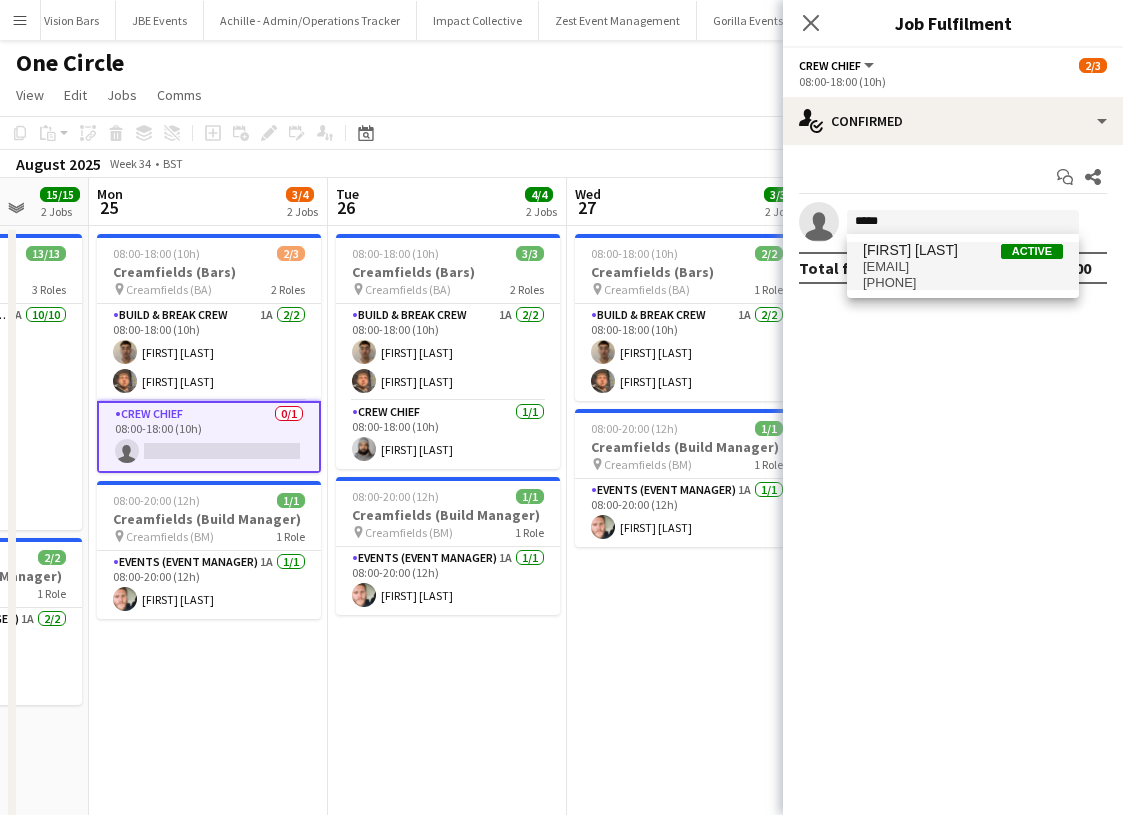 click on "[FIRST] [LAST]" at bounding box center [910, 250] 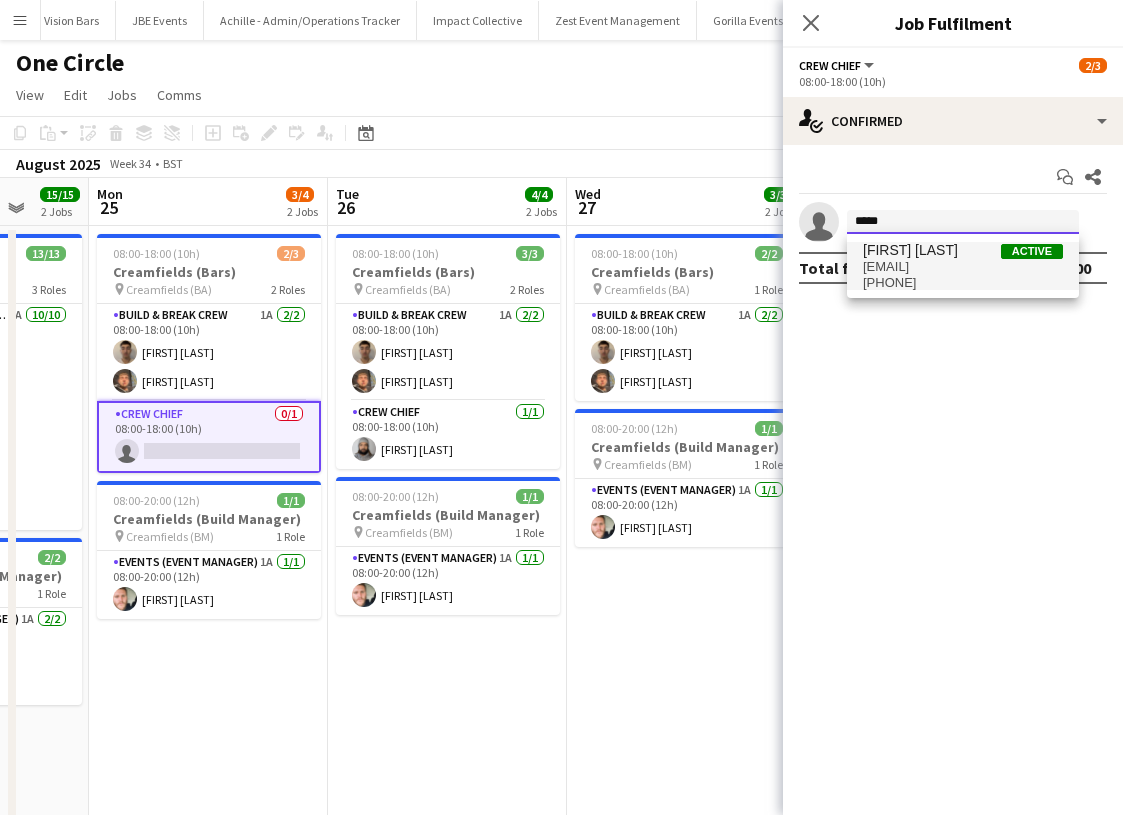 type 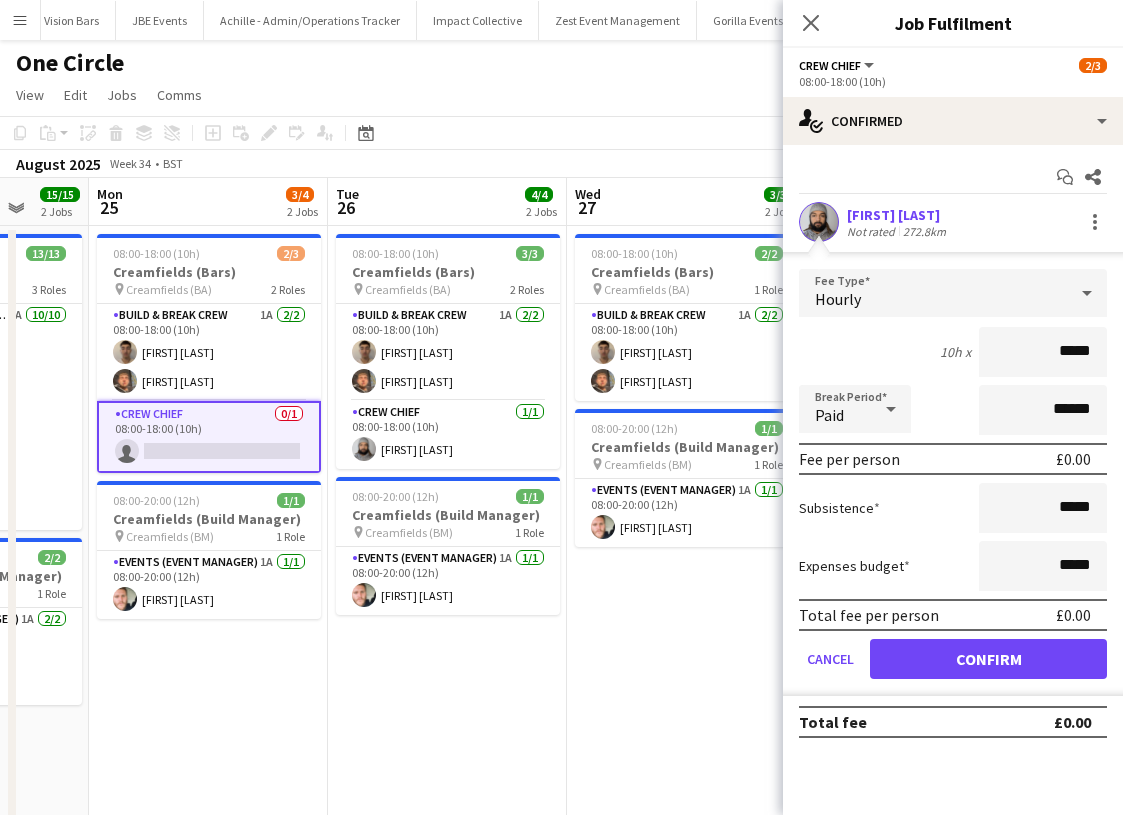 click on "Confirm" at bounding box center (988, 659) 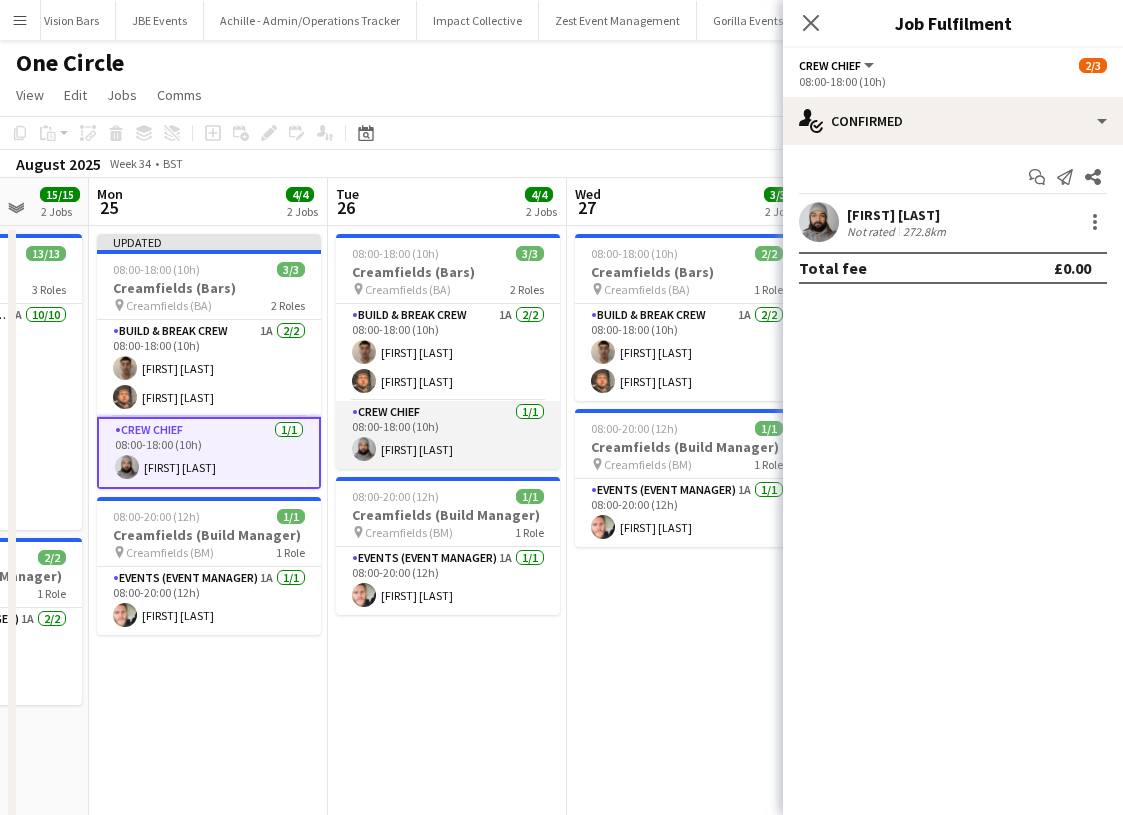 click on "Crew Chief     1/1   08:00-18:00 (10h)
[FIRST] [LAST]" at bounding box center [448, 435] 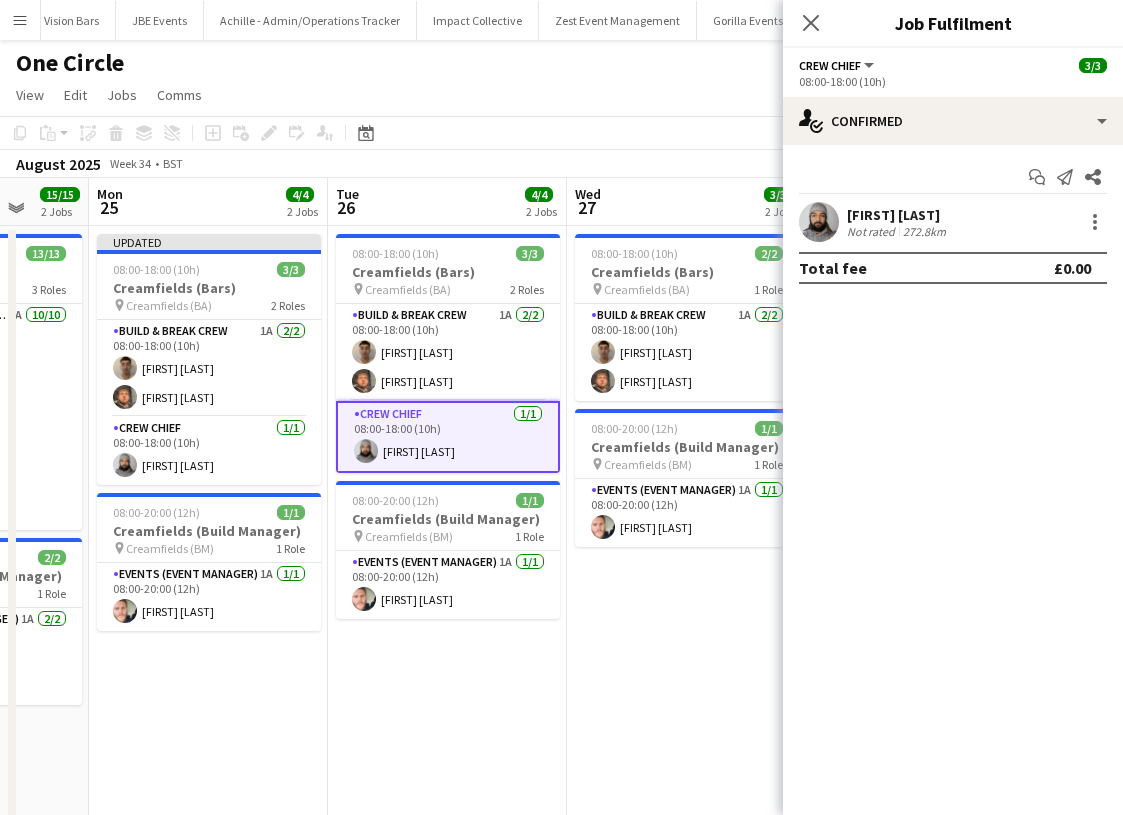 click on "[FIRST] [LAST]   Not rated   272.8km" at bounding box center (953, 222) 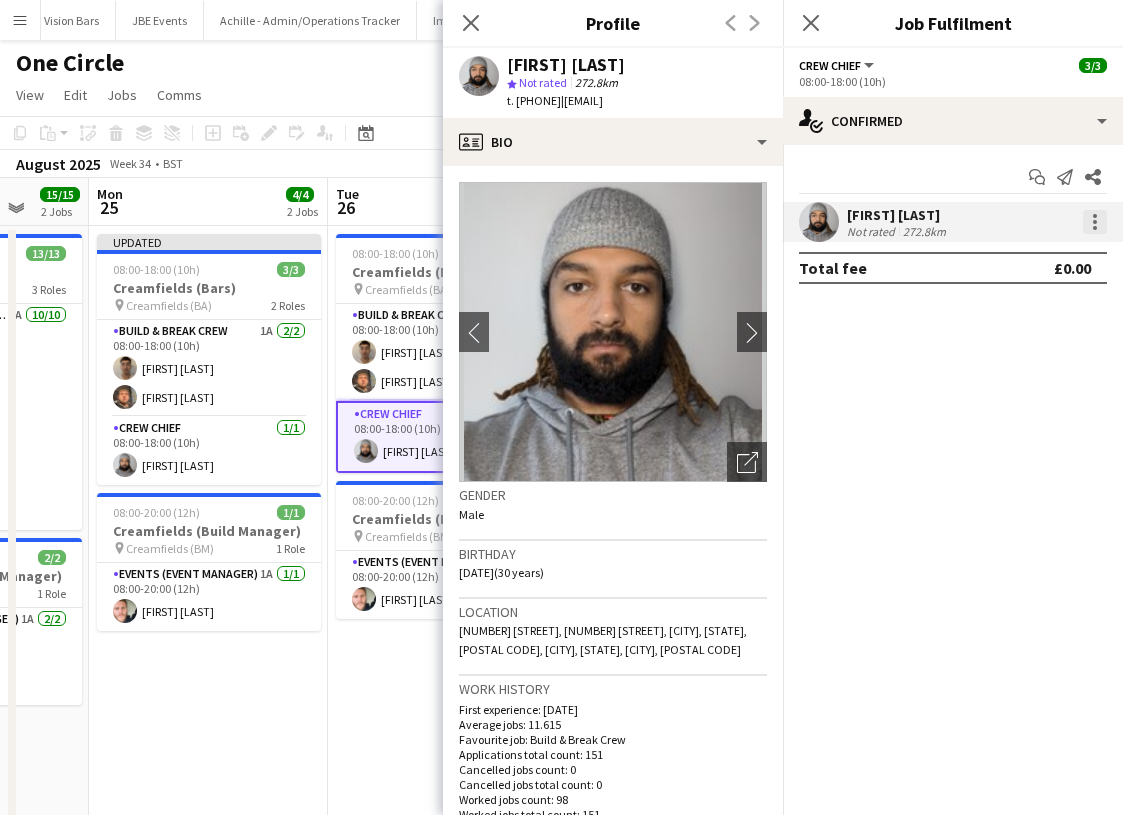 click at bounding box center [1095, 222] 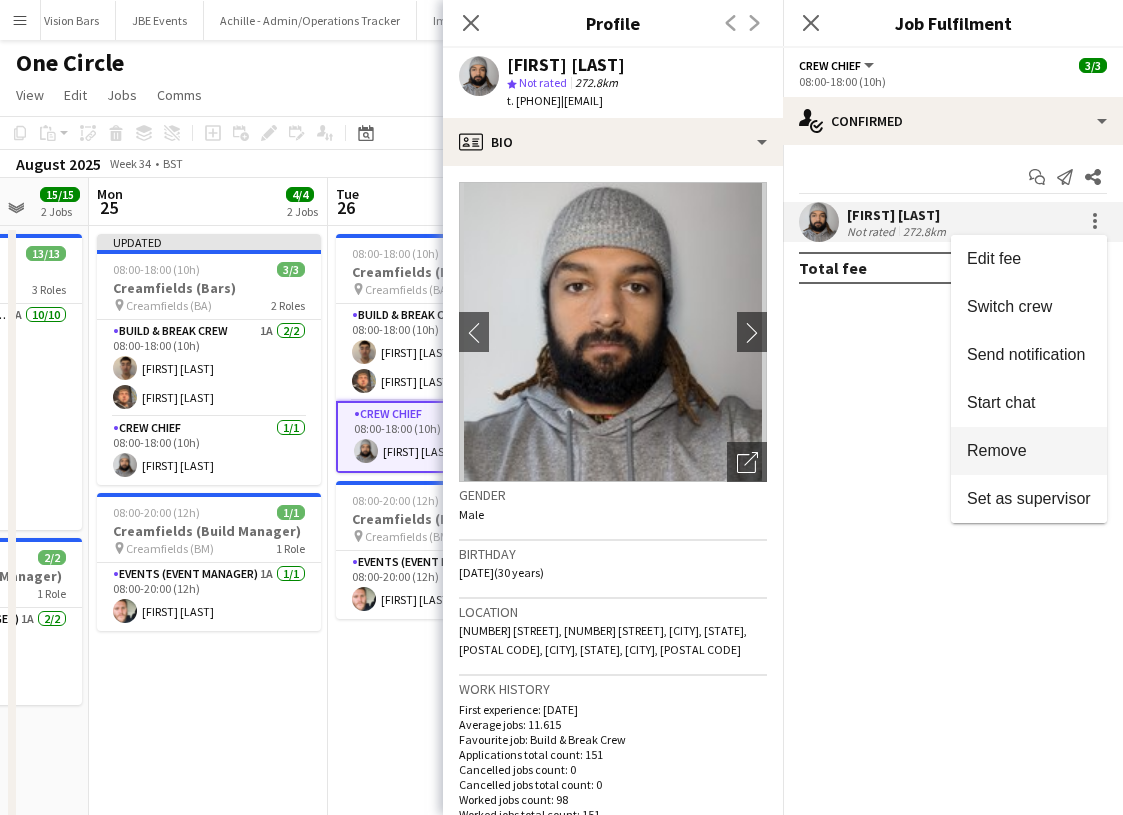 click on "Remove" at bounding box center (1029, 451) 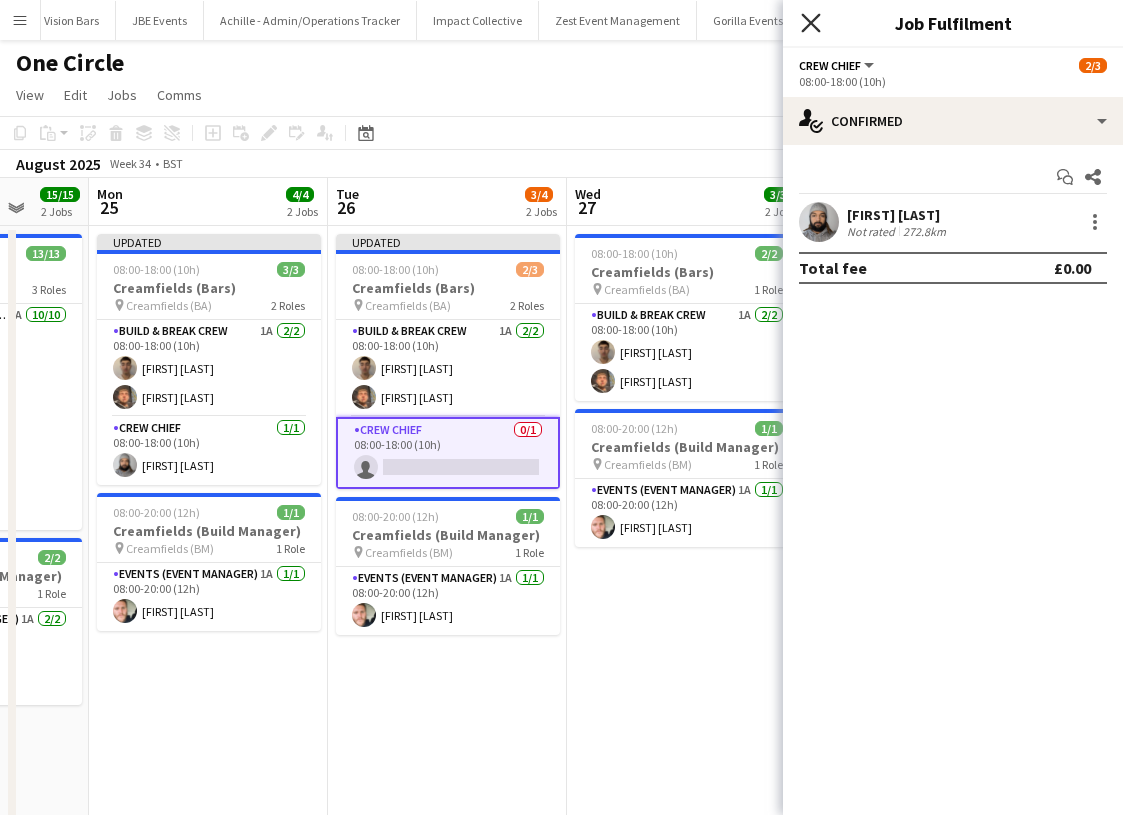 click 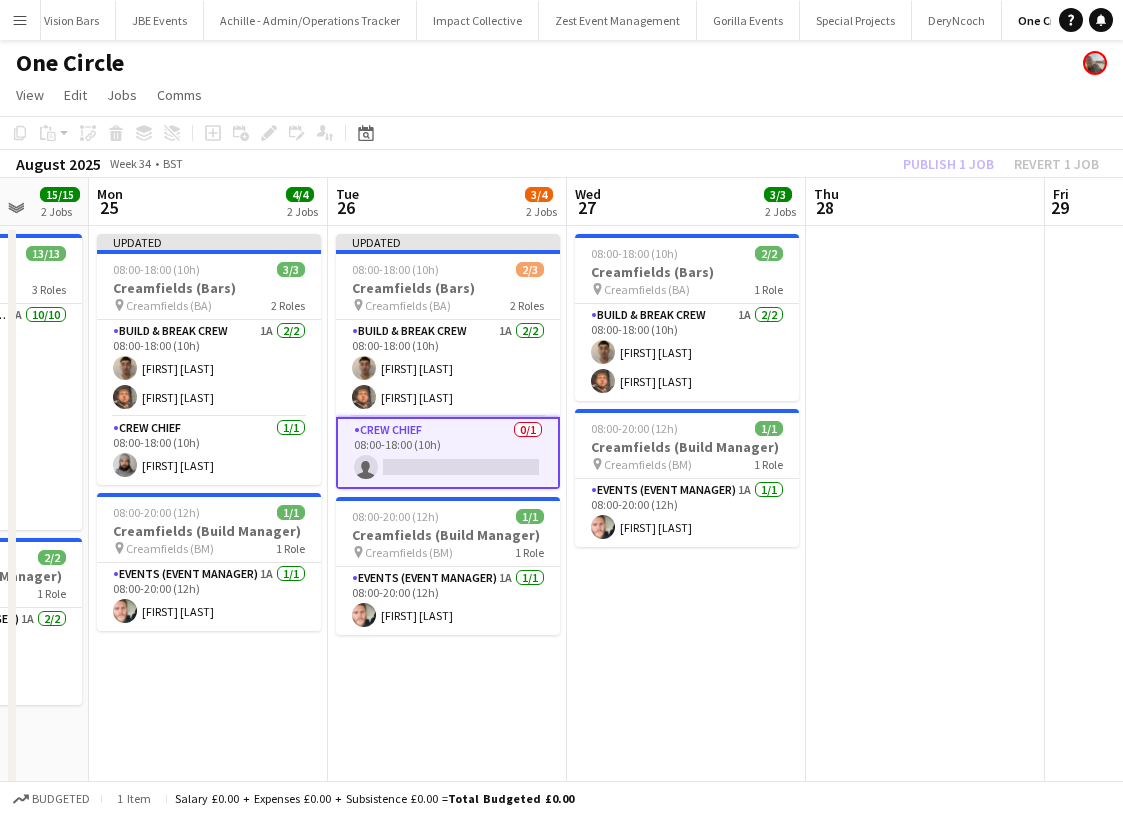 click on "Copy
Paste
Paste
Command
V Paste with crew
Command
Shift
V
Paste linked Job
Delete
Group
Ungroup
Add job
Add linked Job
Edit
Edit linked Job
Applicants
Date picker
AUG 2025 AUG 2025 Monday M Tuesday T Wednesday W Thursday T Friday F Saturday S Sunday S  AUG   1   2   3   4   5   6   7   8   9   10   11   12   13   14   15   16   17   18   19   20   21   22   23   24   25" 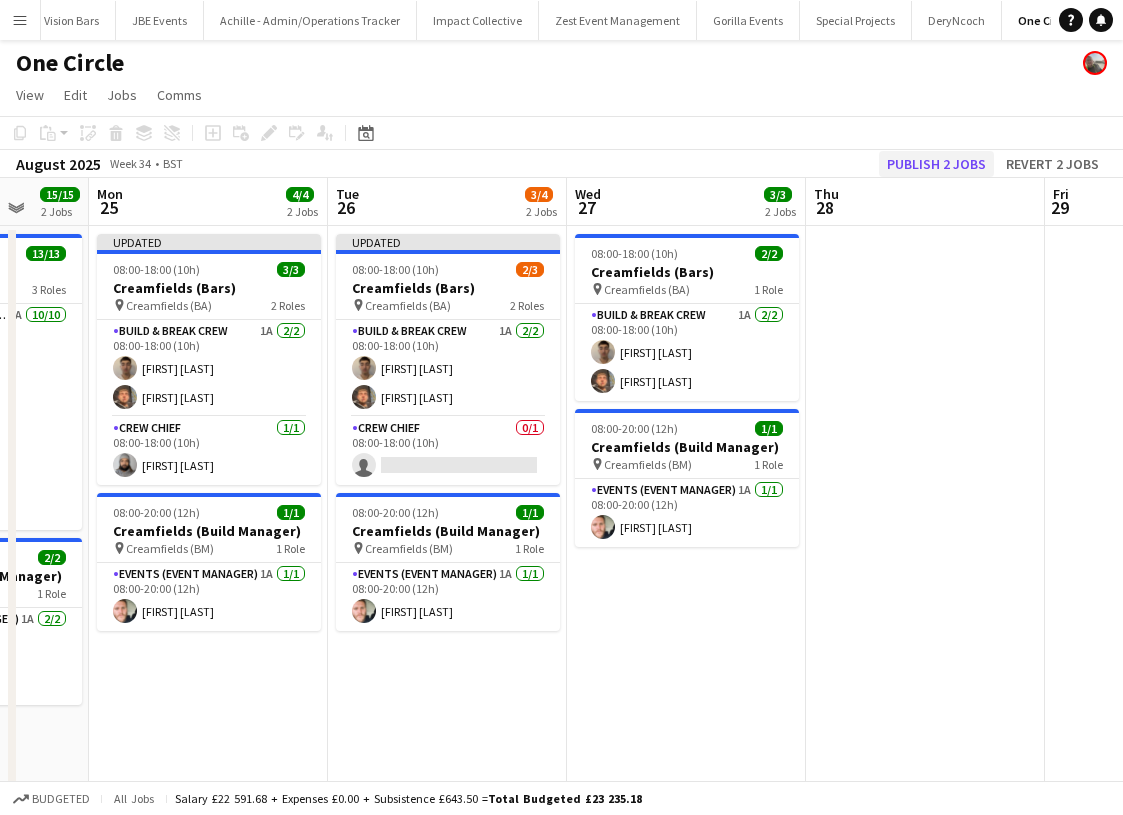 click on "Publish 2 jobs" 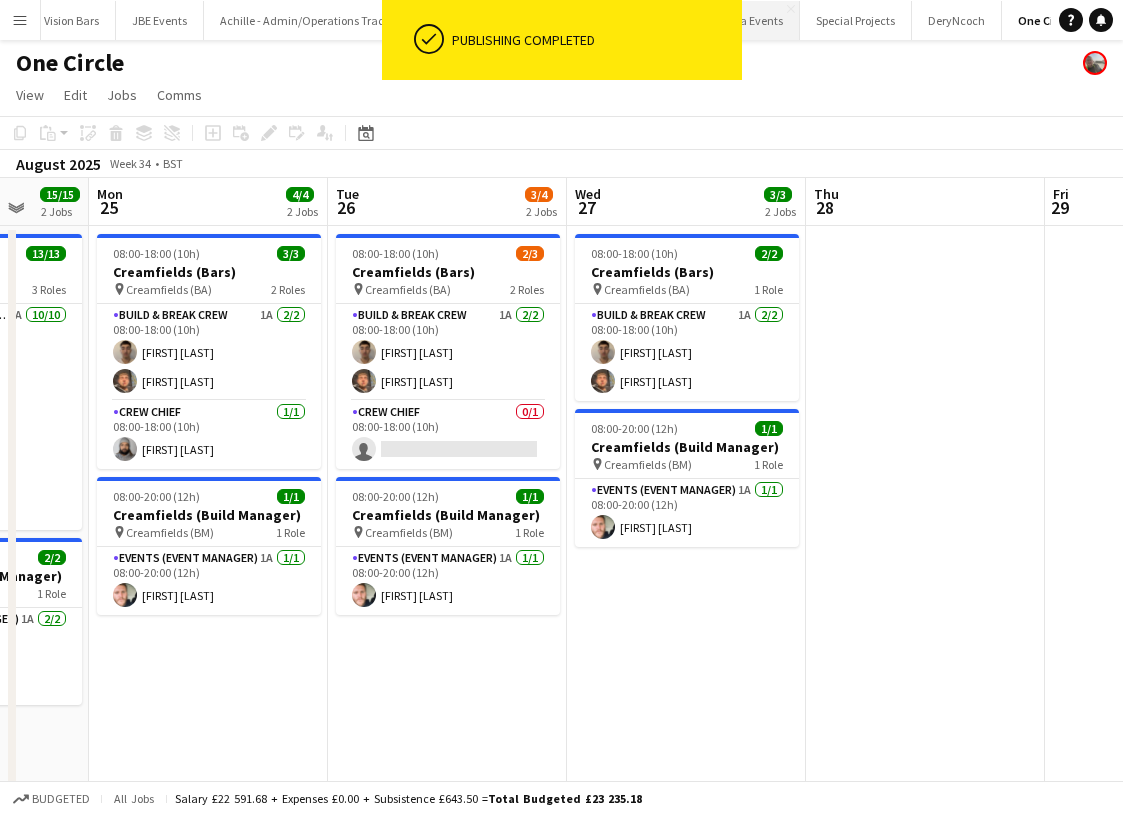 click on "Gorilla Events
Close" at bounding box center [748, 20] 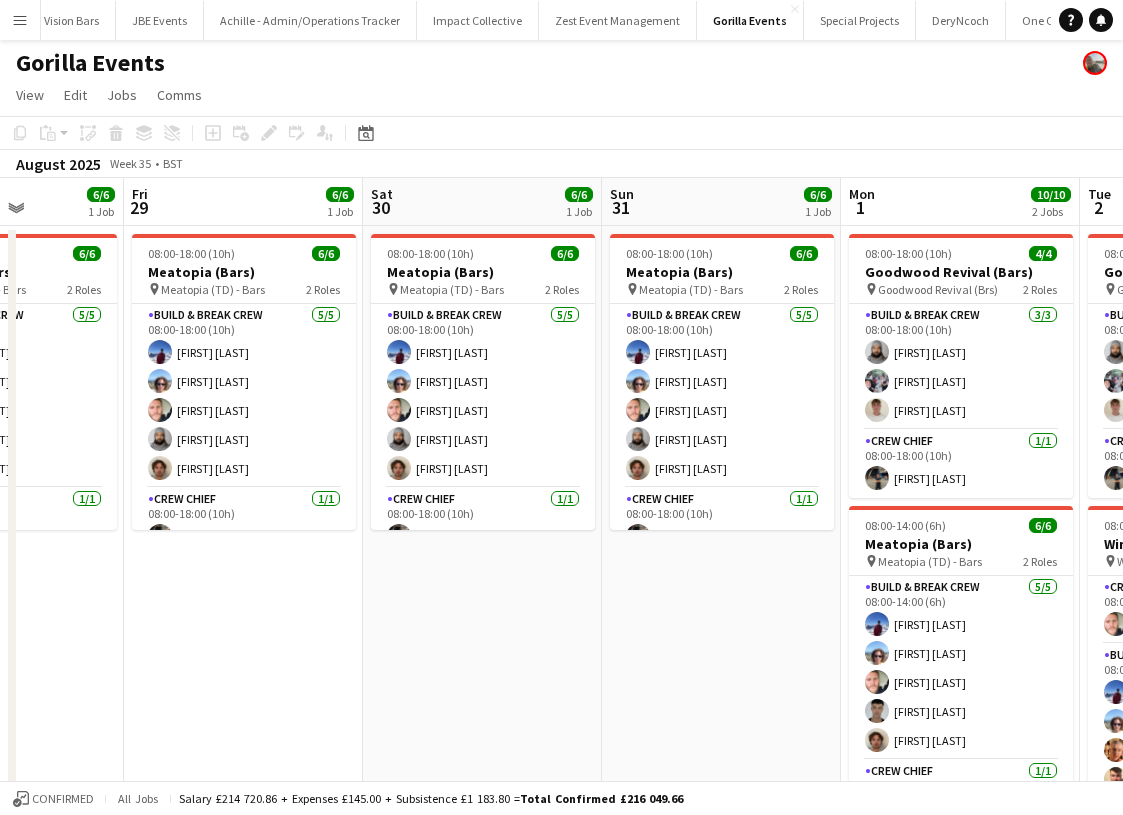 scroll, scrollTop: 0, scrollLeft: 510, axis: horizontal 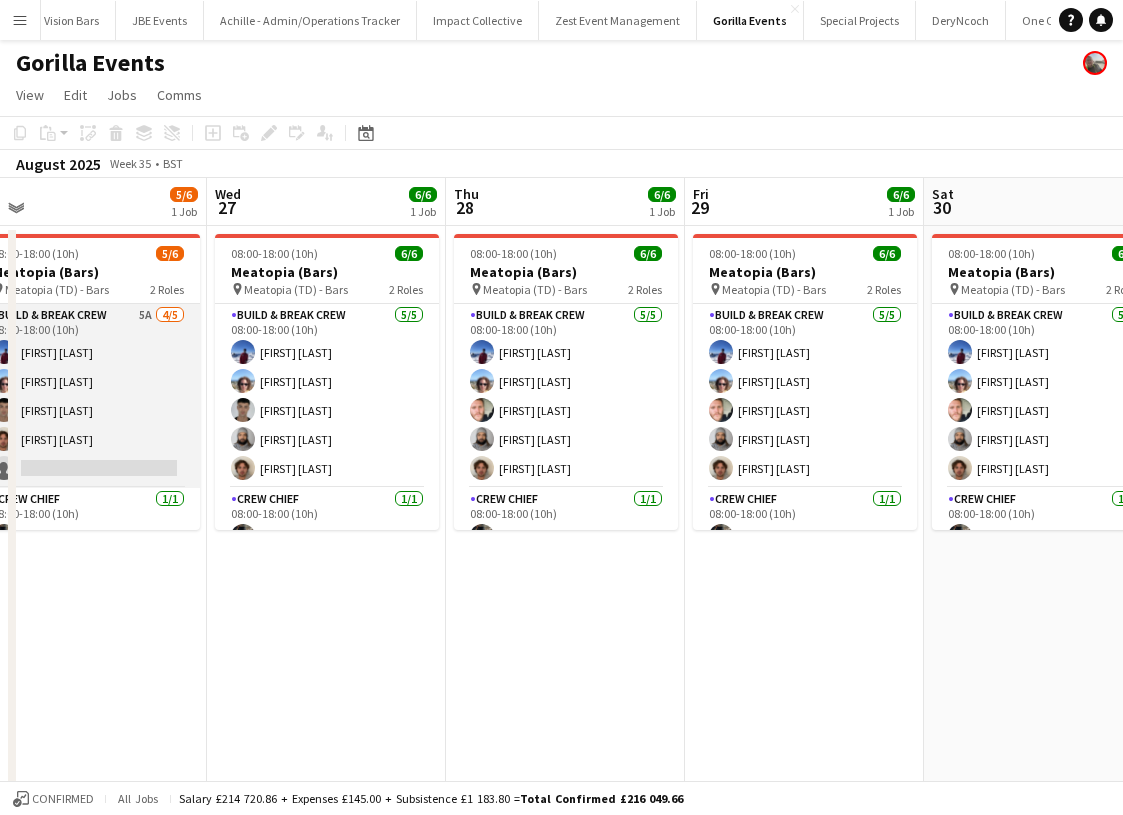 click on "Build & Break Crew   5A   4/5   08:00-18:00 (10h)
[FIRST] [LAST] [FIRST] [LAST] [FIRST] [LAST] [FIRST] [LAST]
single-neutral-actions" at bounding box center (88, 396) 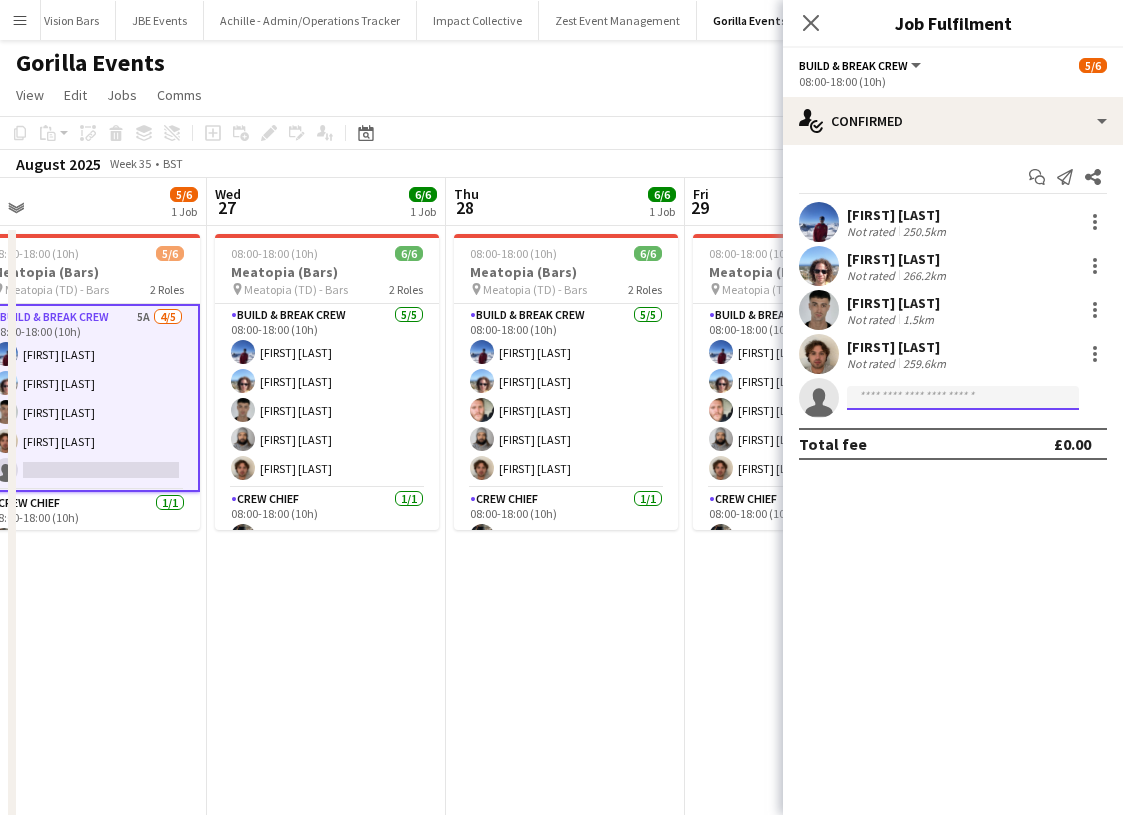 click 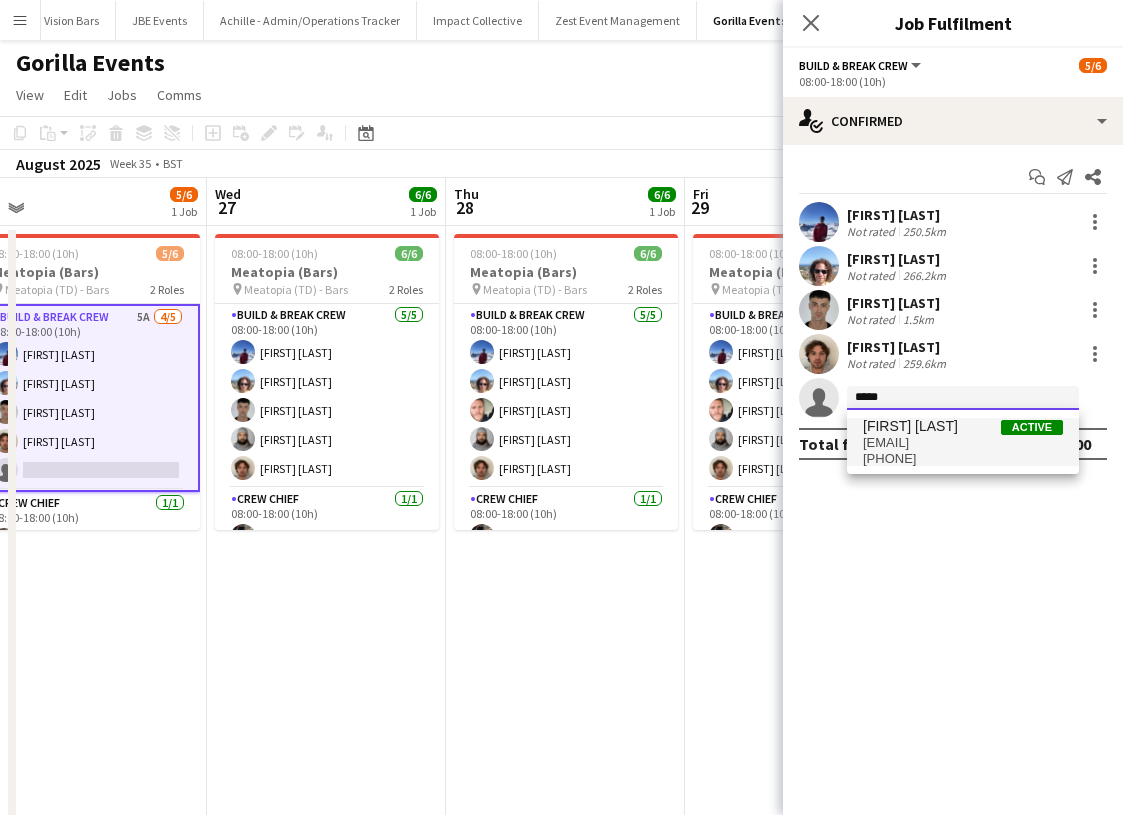 type on "*******" 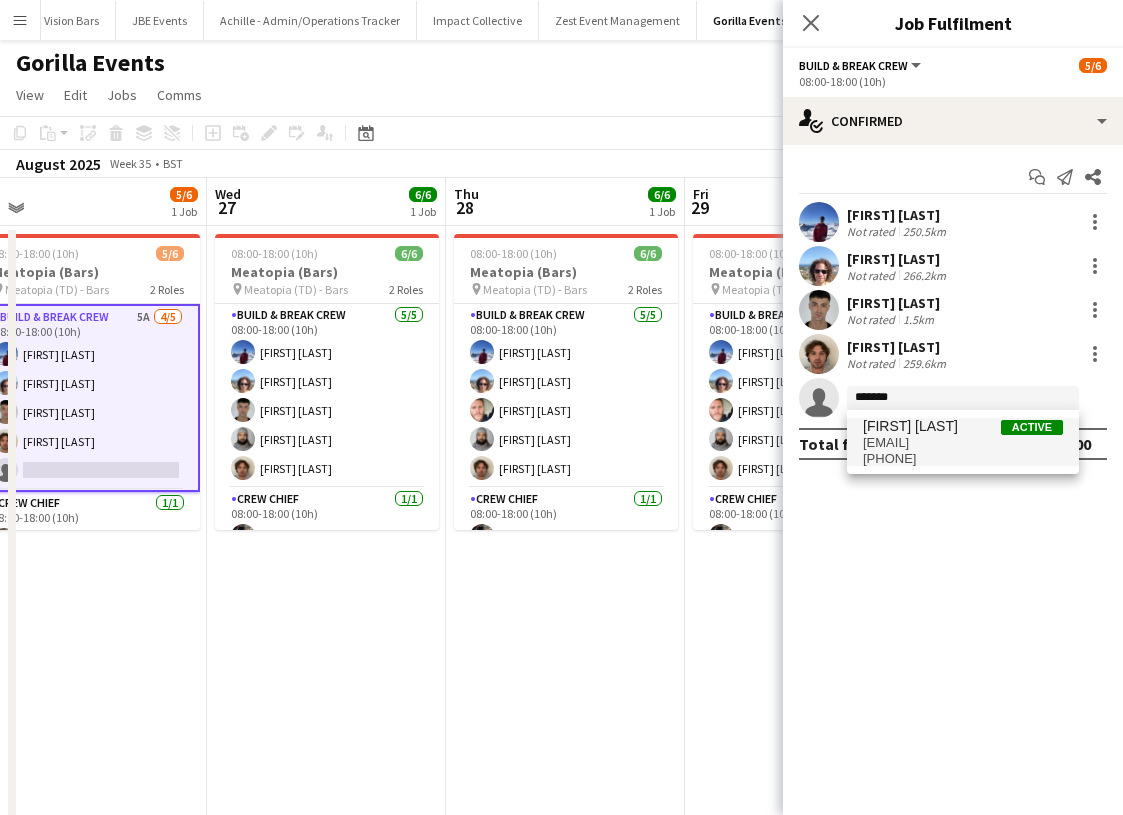drag, startPoint x: 892, startPoint y: 429, endPoint x: 908, endPoint y: 457, distance: 32.24903 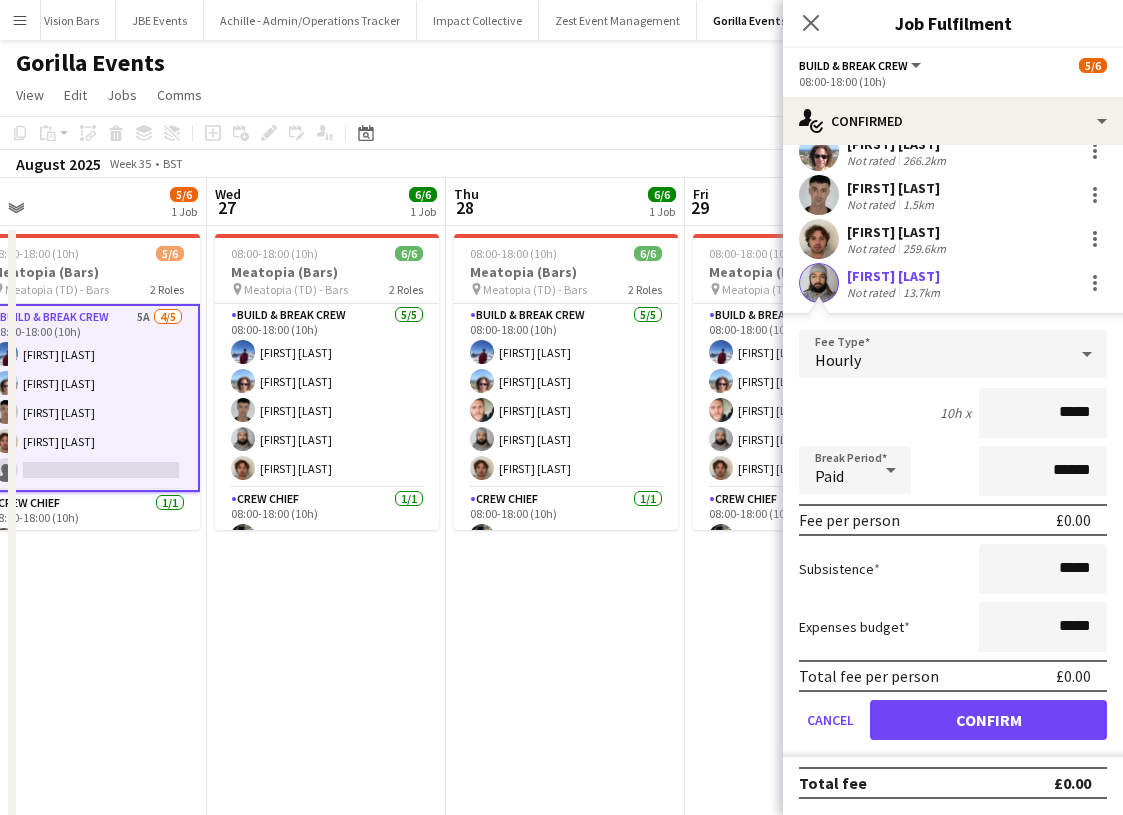 scroll, scrollTop: 116, scrollLeft: 0, axis: vertical 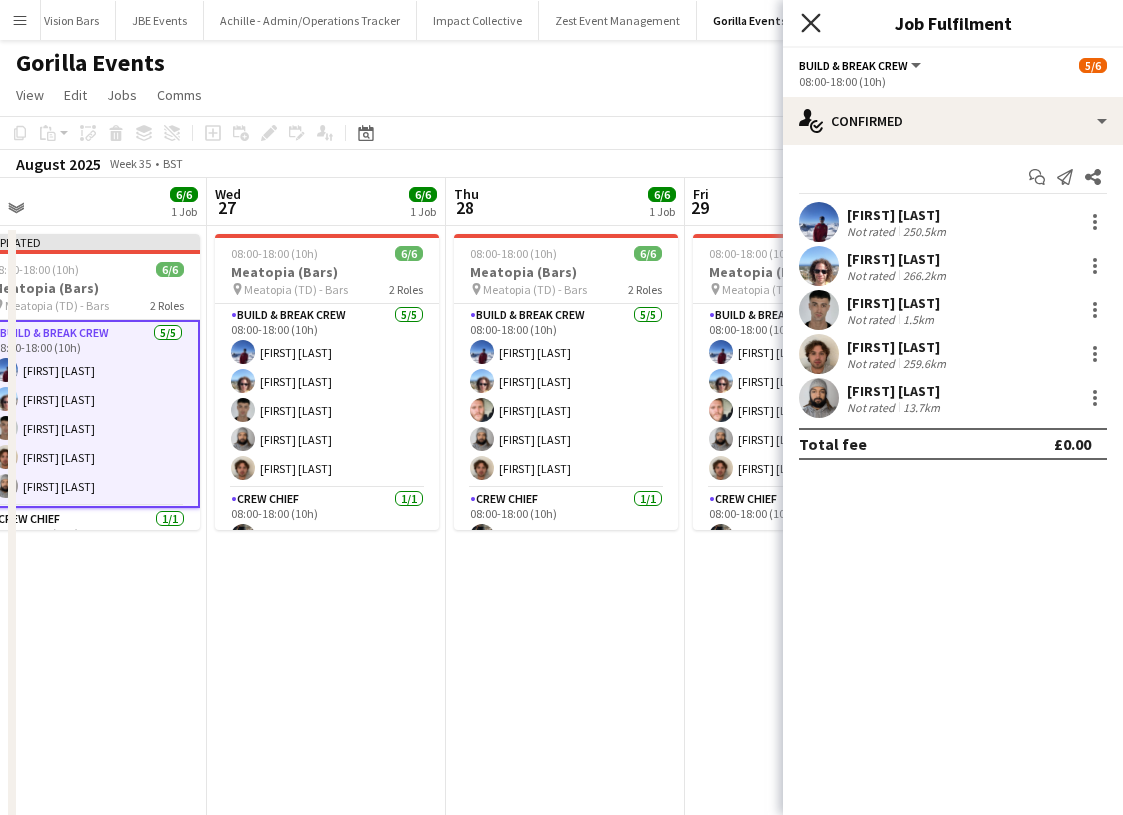 click 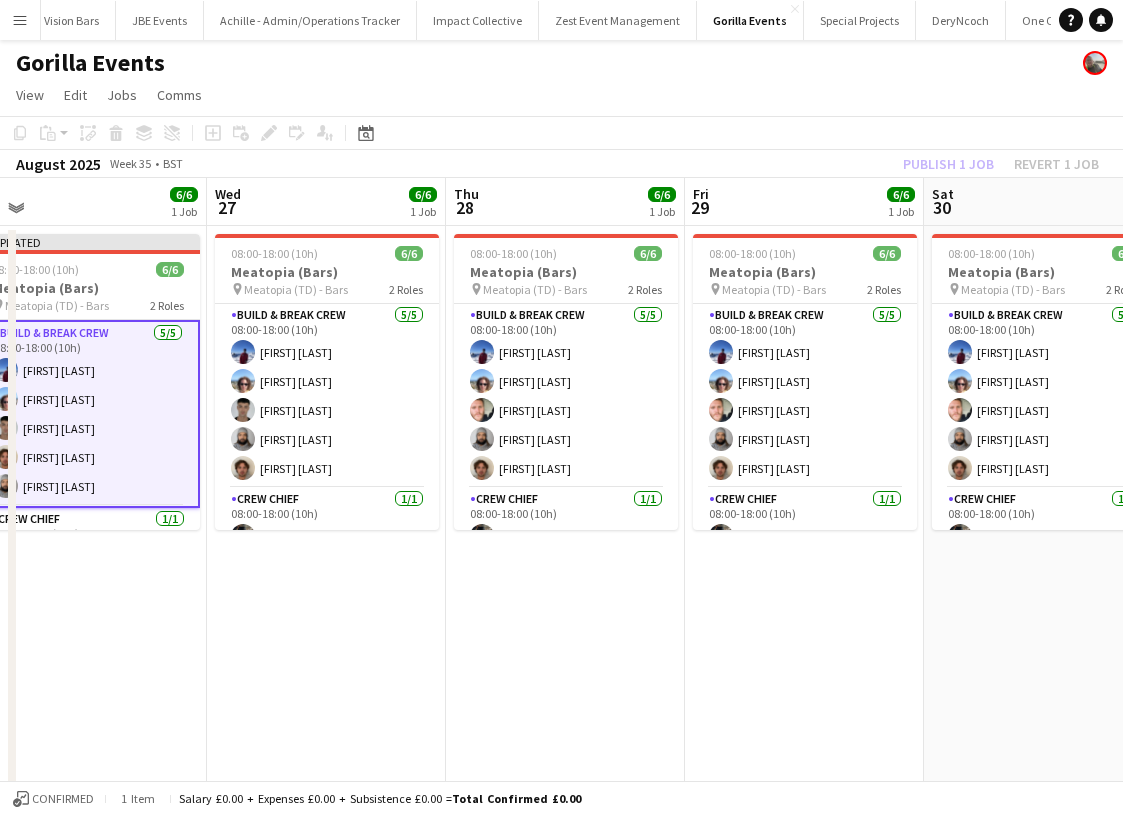 click on "Publish 1 job   Revert 1 job" 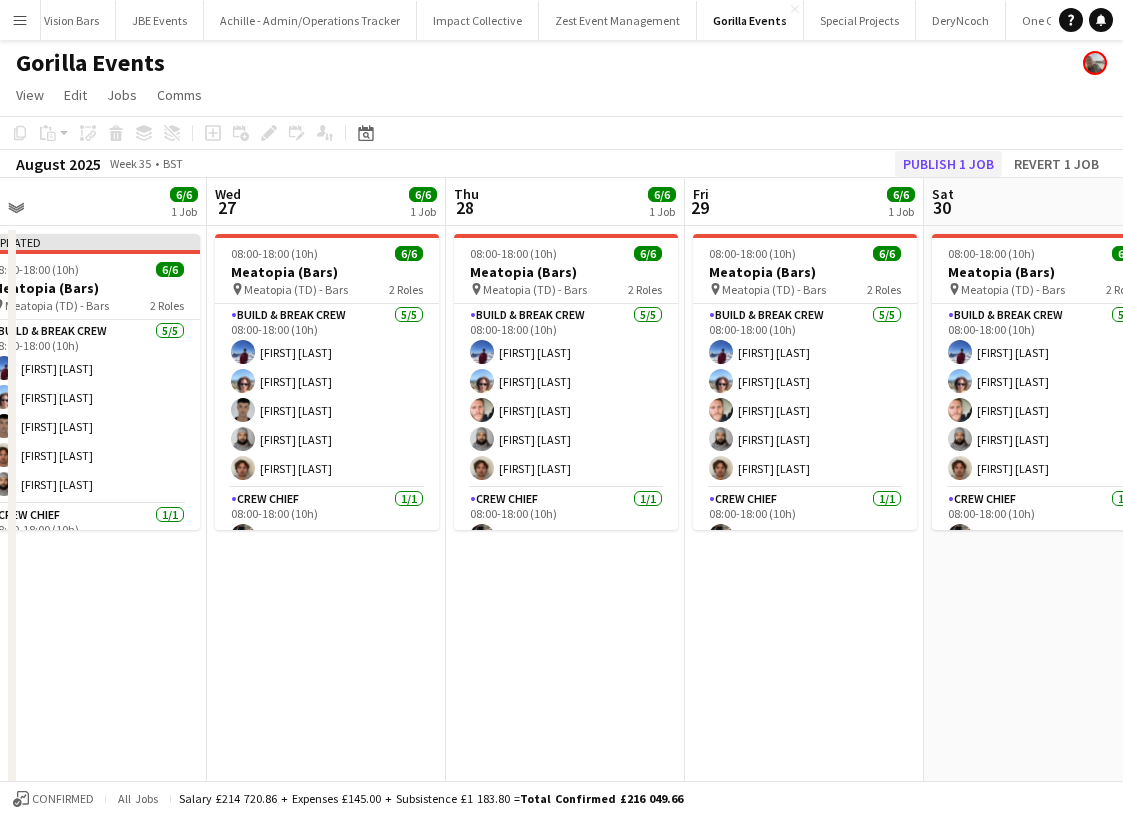 click on "Publish 1 job" 